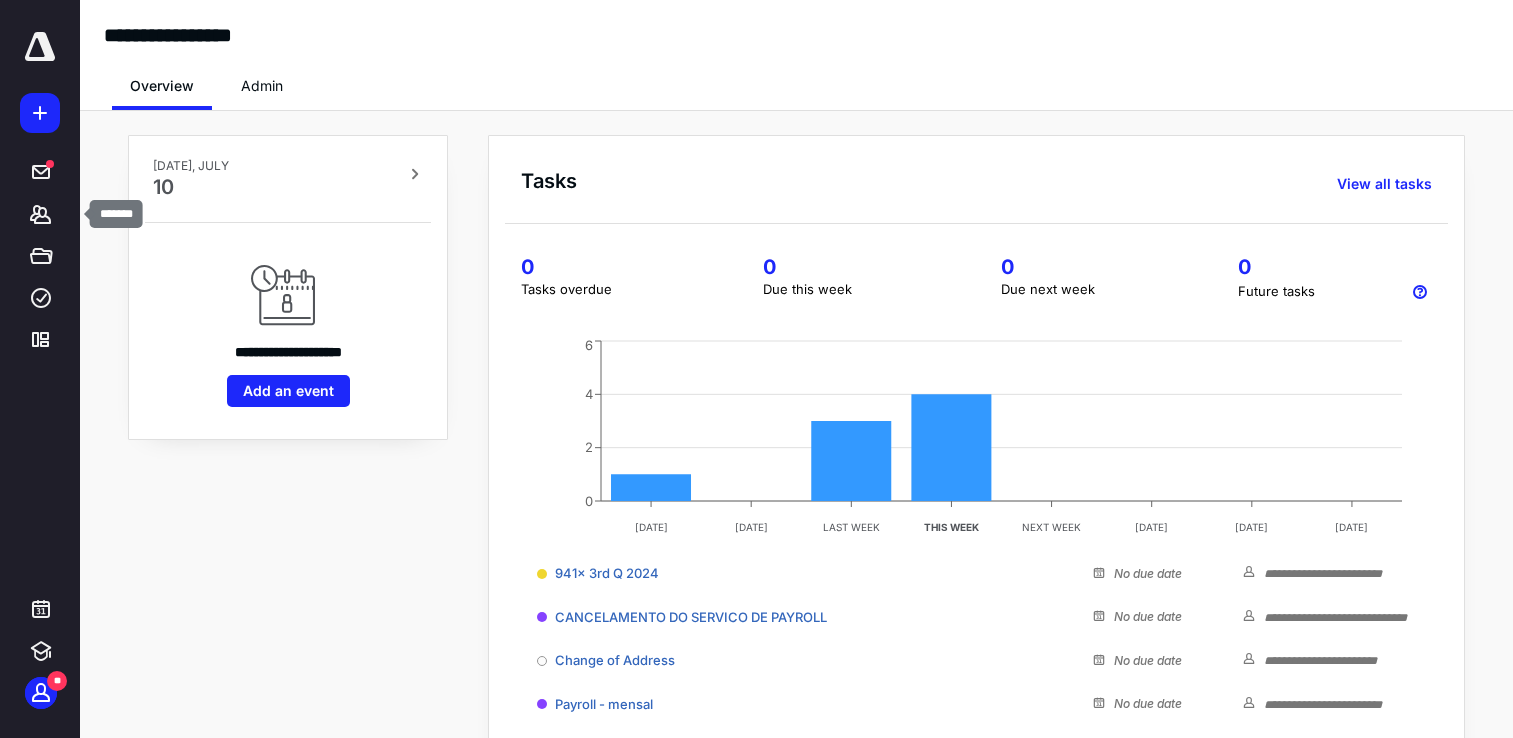 click 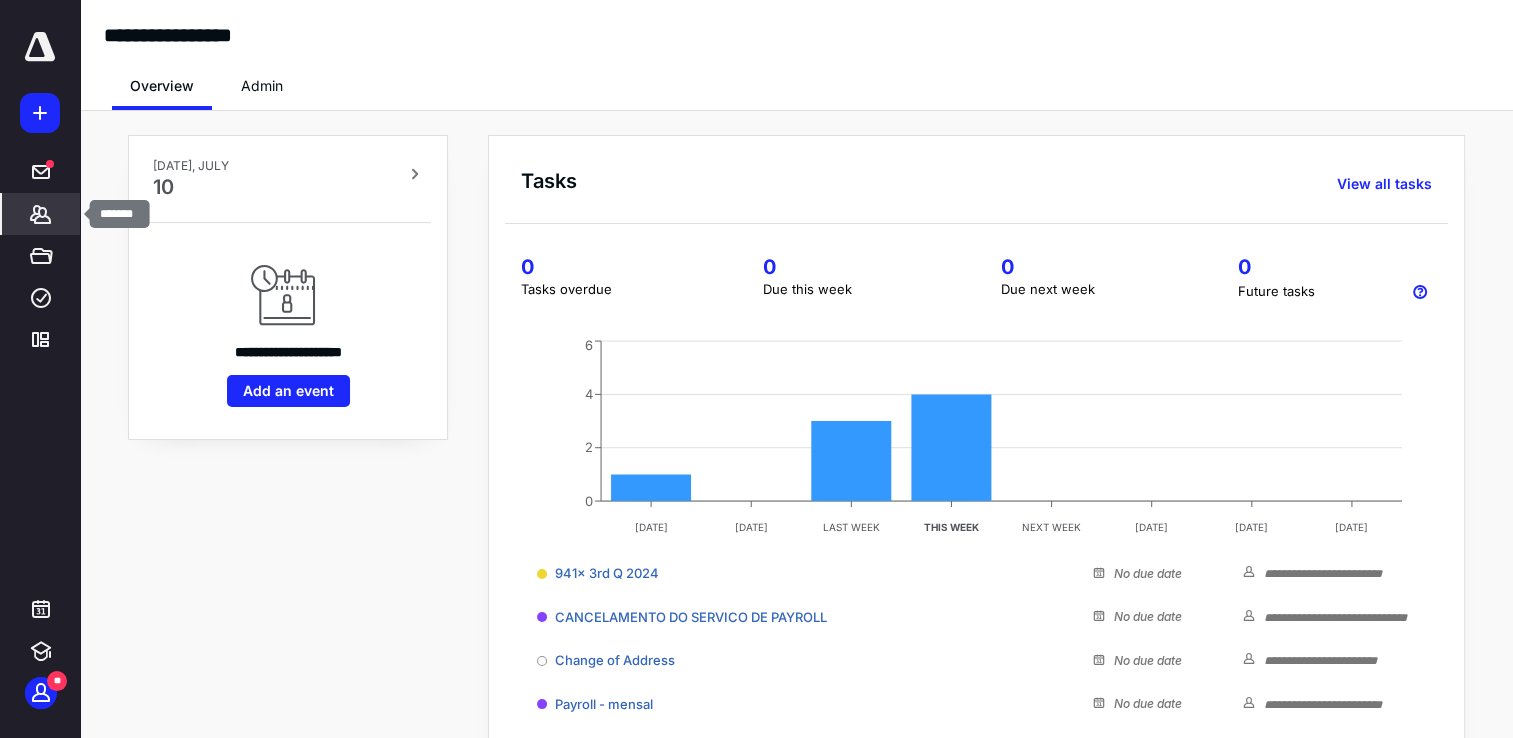 scroll, scrollTop: 0, scrollLeft: 0, axis: both 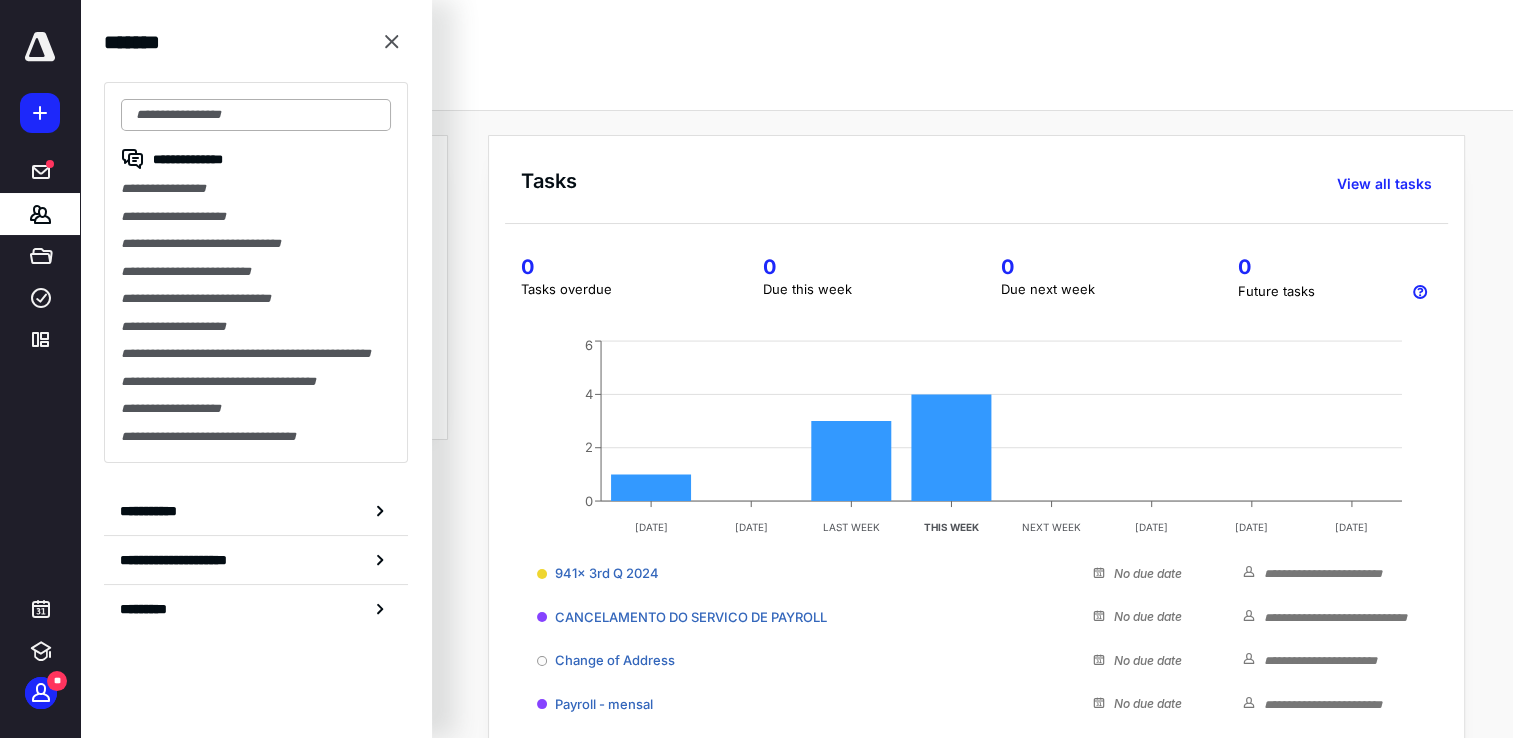 click at bounding box center [256, 115] 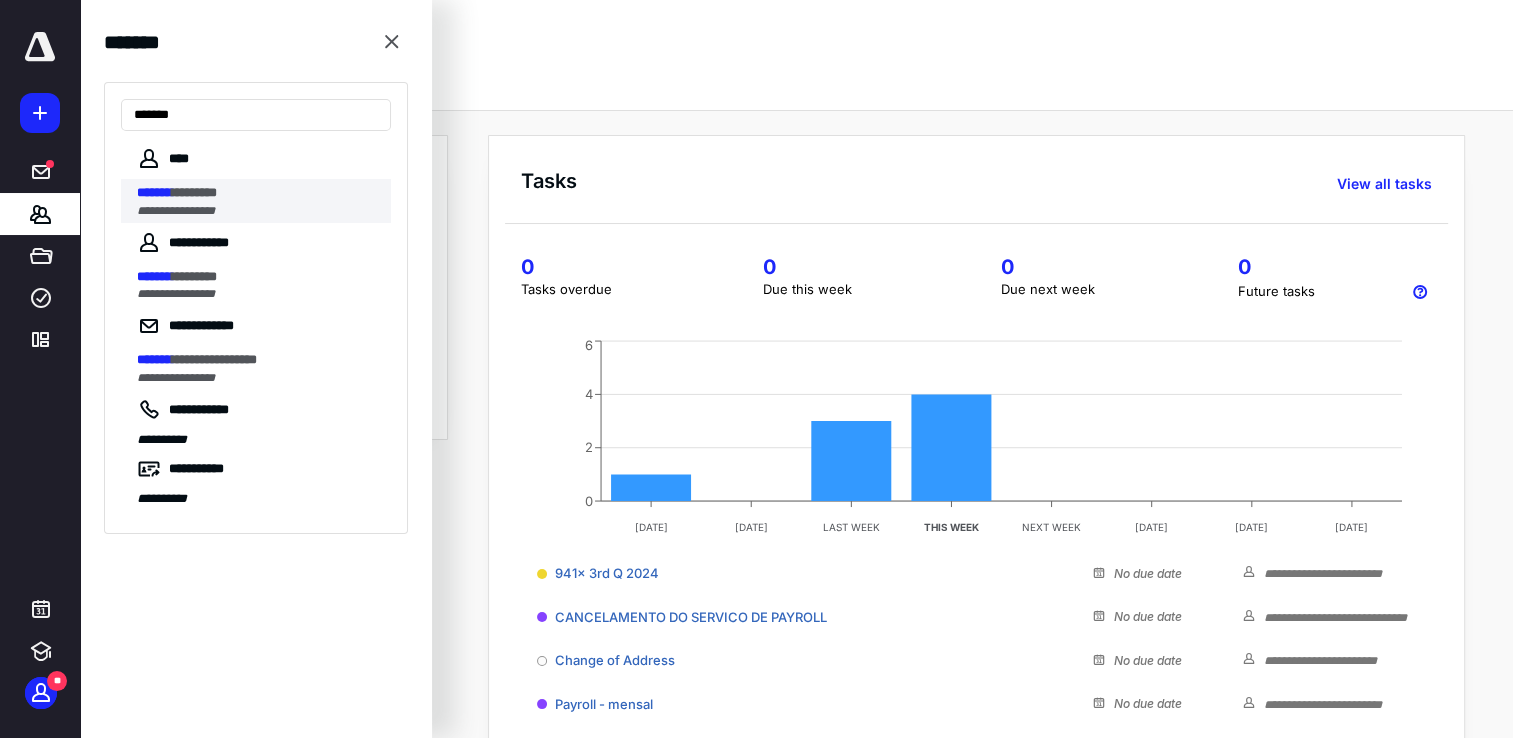 type on "*******" 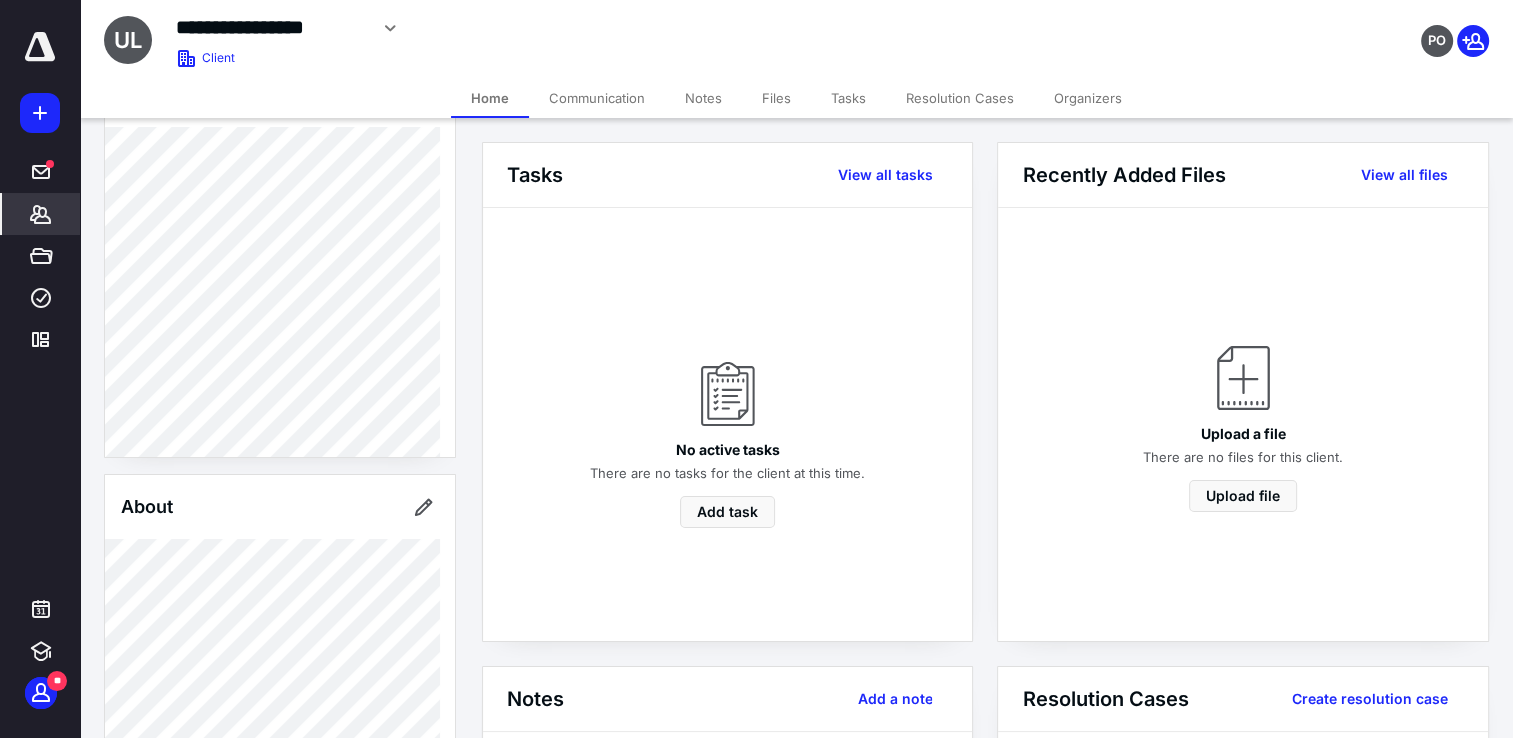 scroll, scrollTop: 400, scrollLeft: 0, axis: vertical 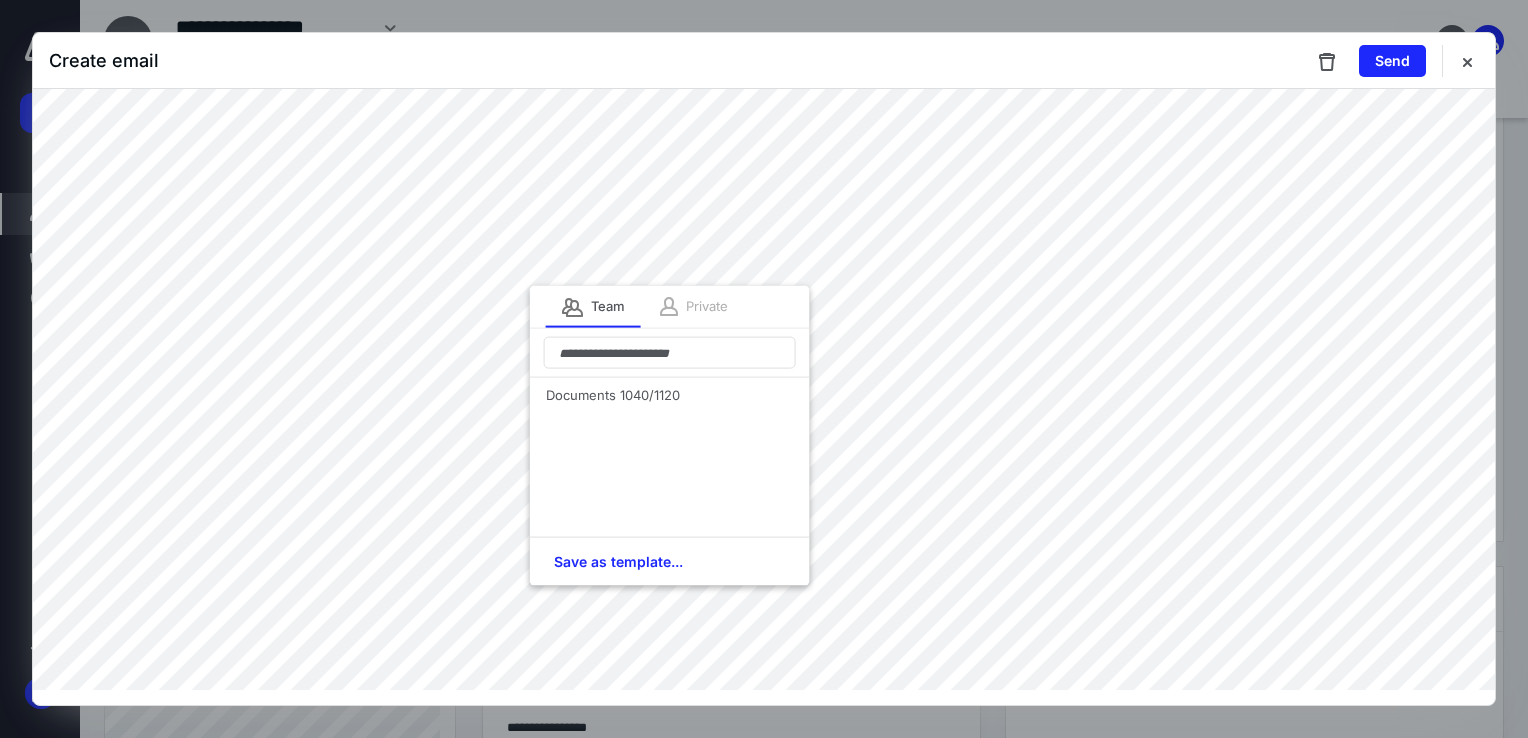 click on "Private" at bounding box center (692, 307) 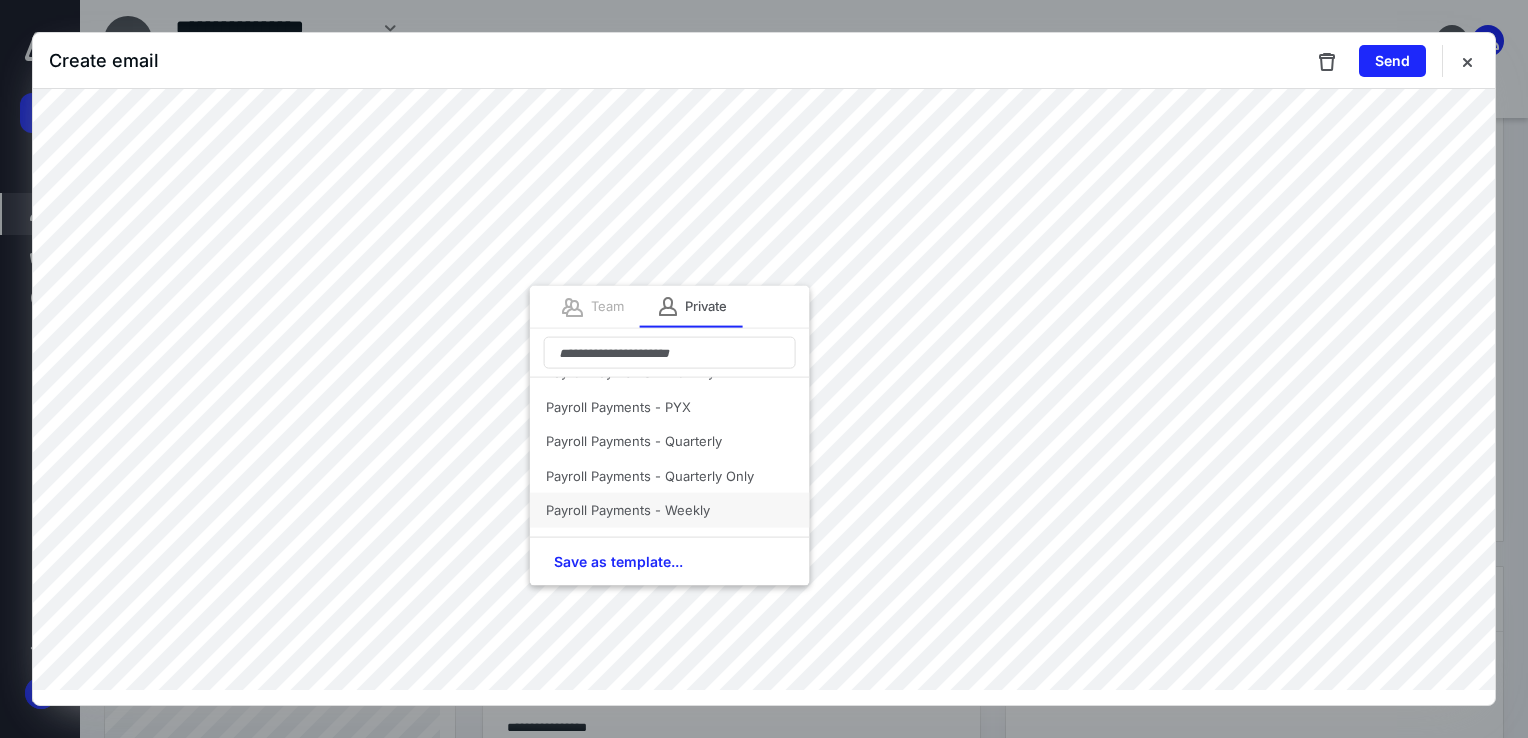 scroll, scrollTop: 300, scrollLeft: 0, axis: vertical 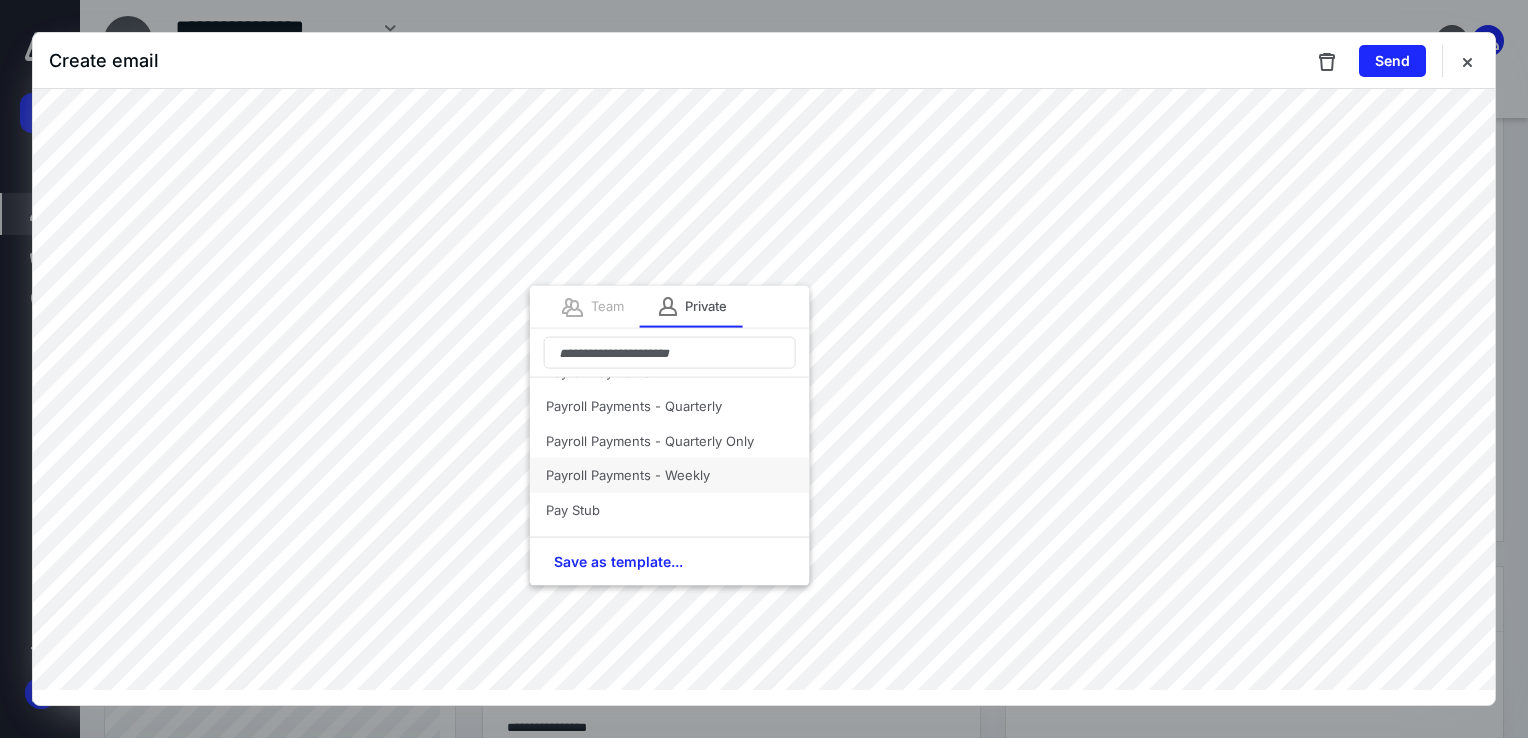 click on "Payroll Payments - Weekly" at bounding box center (670, 475) 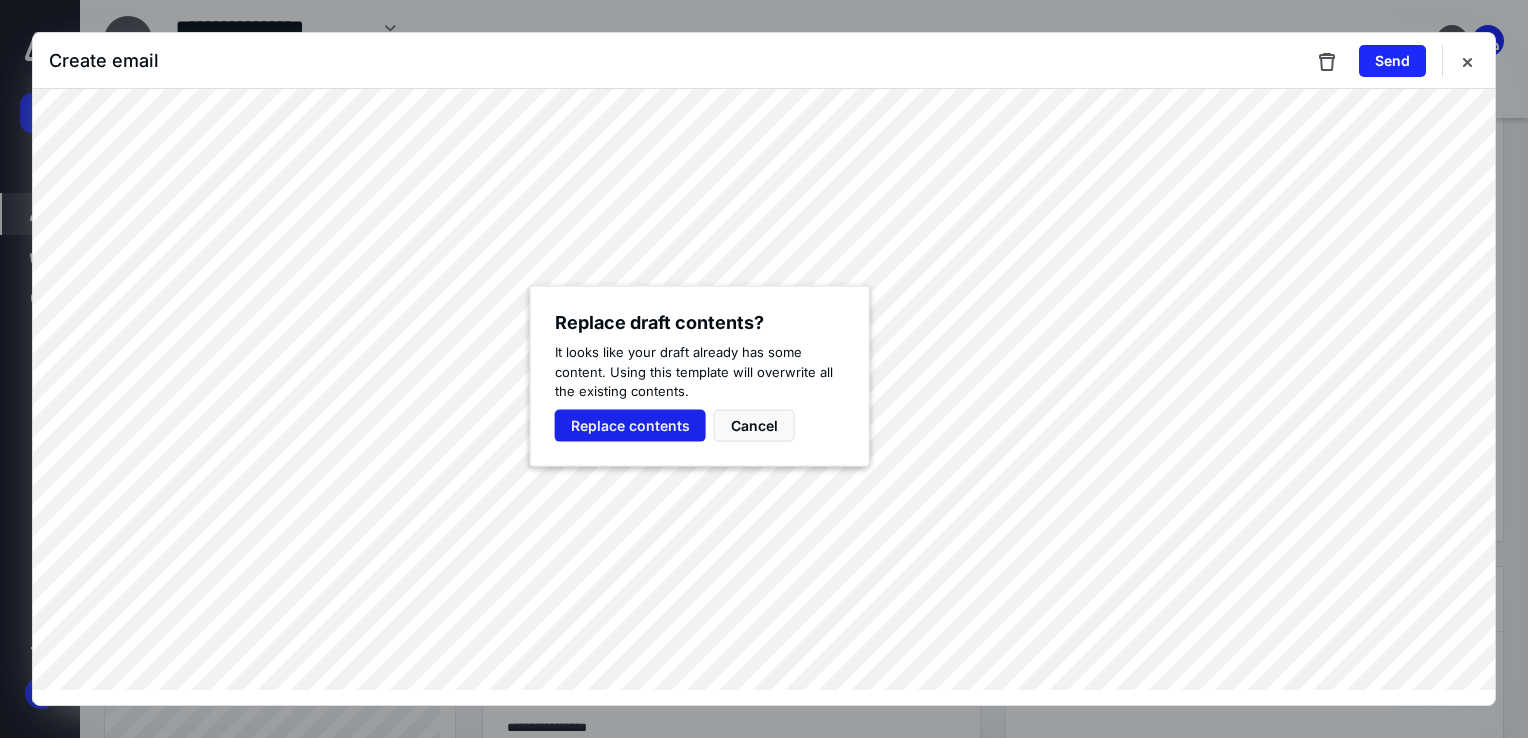 click on "Replace contents" at bounding box center [630, 425] 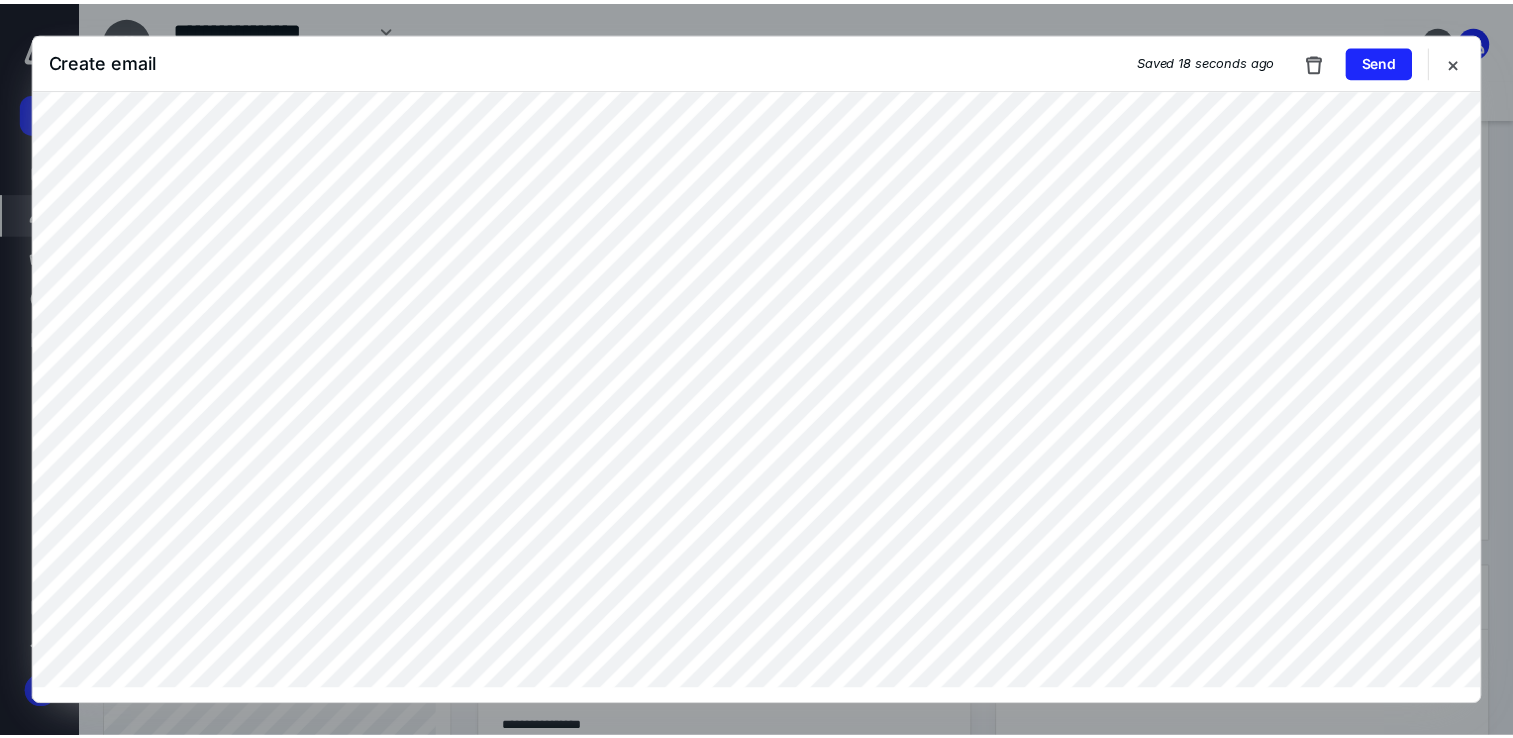 scroll, scrollTop: 0, scrollLeft: 0, axis: both 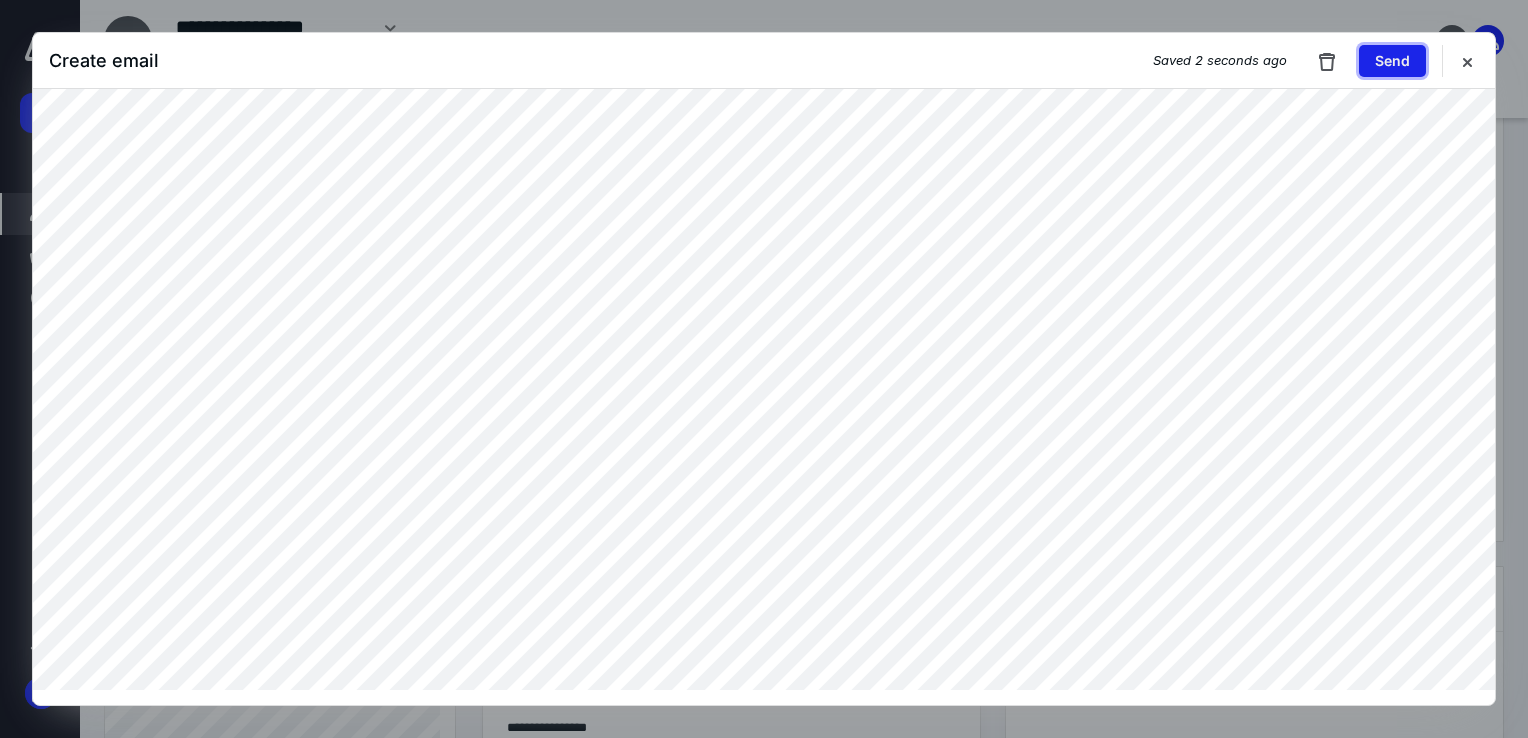 click on "Send" at bounding box center [1392, 61] 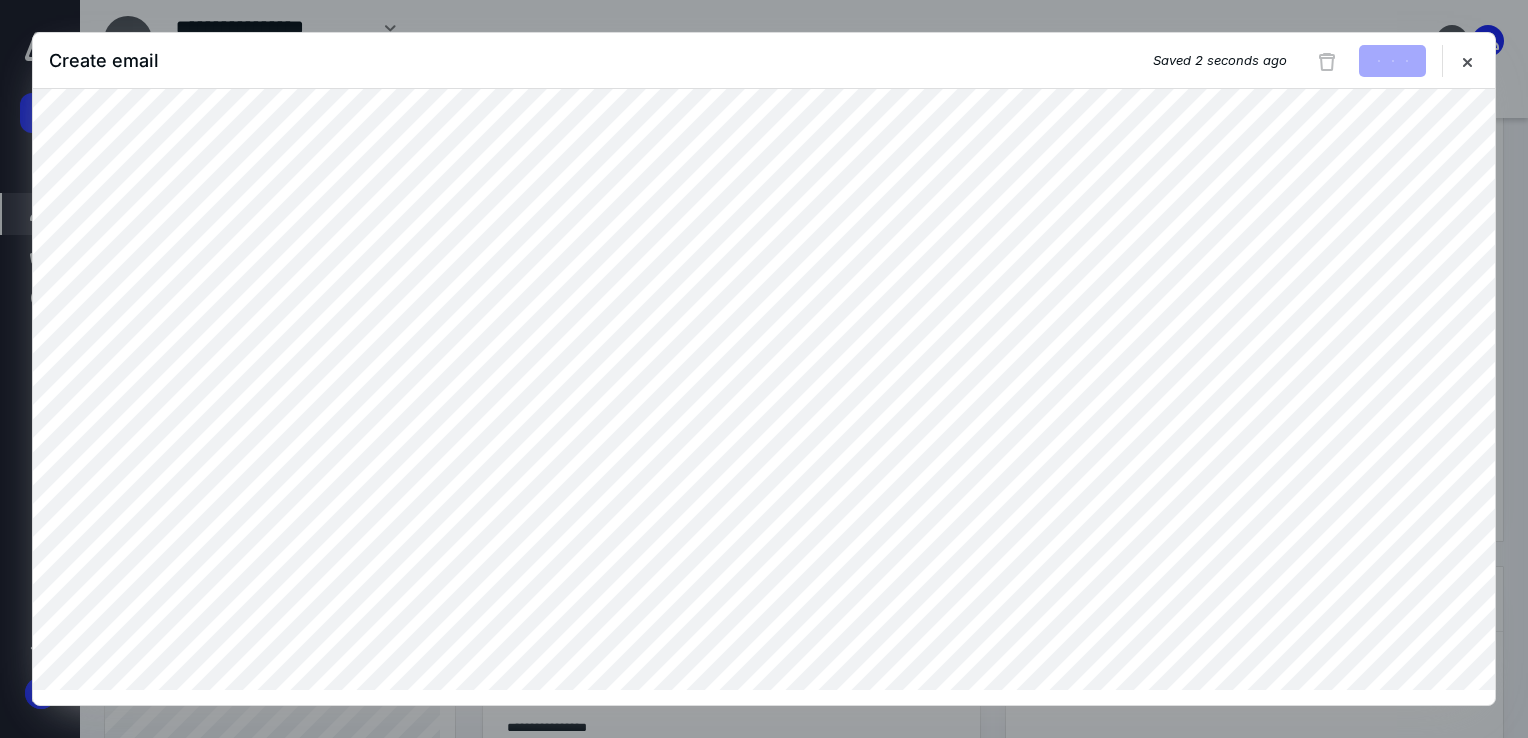 type 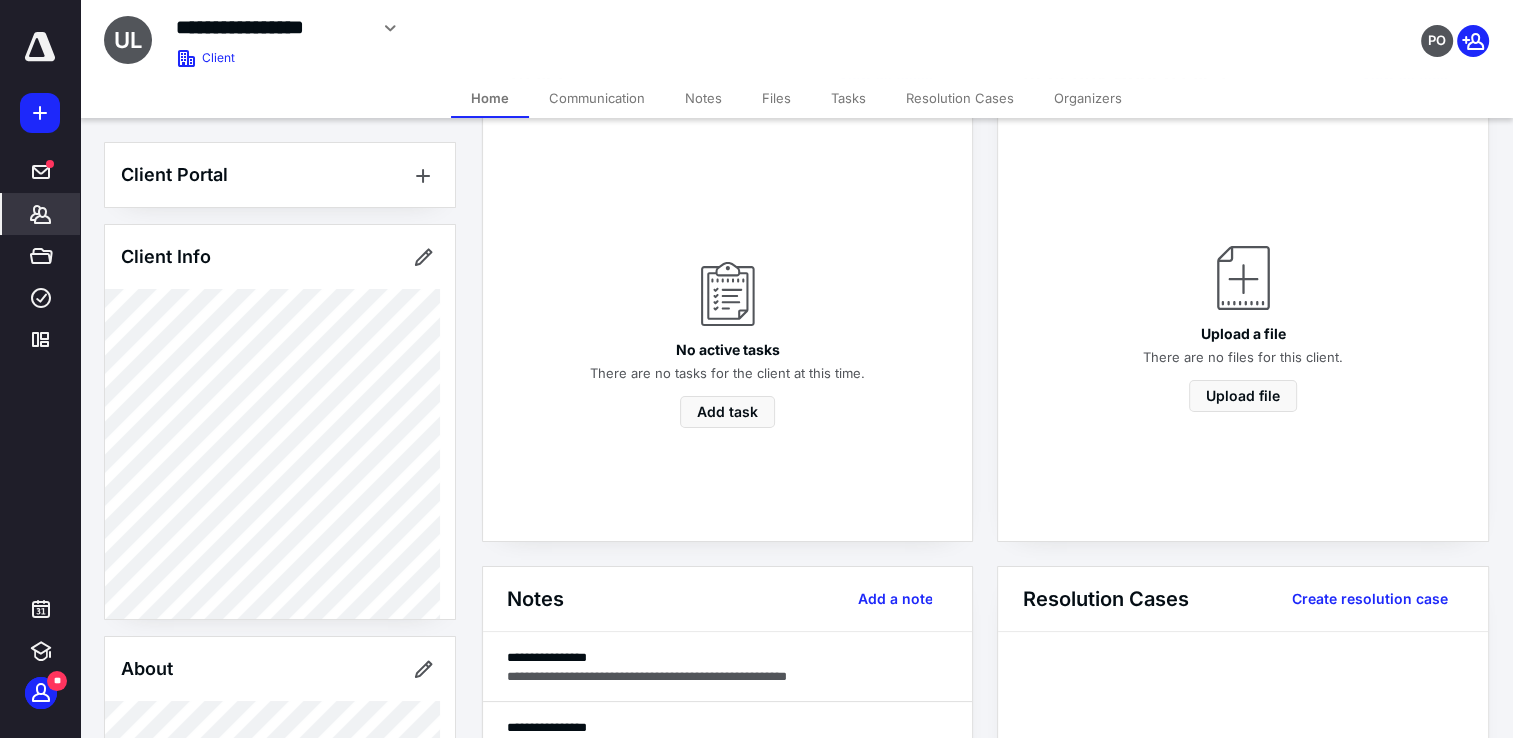 click at bounding box center [40, 47] 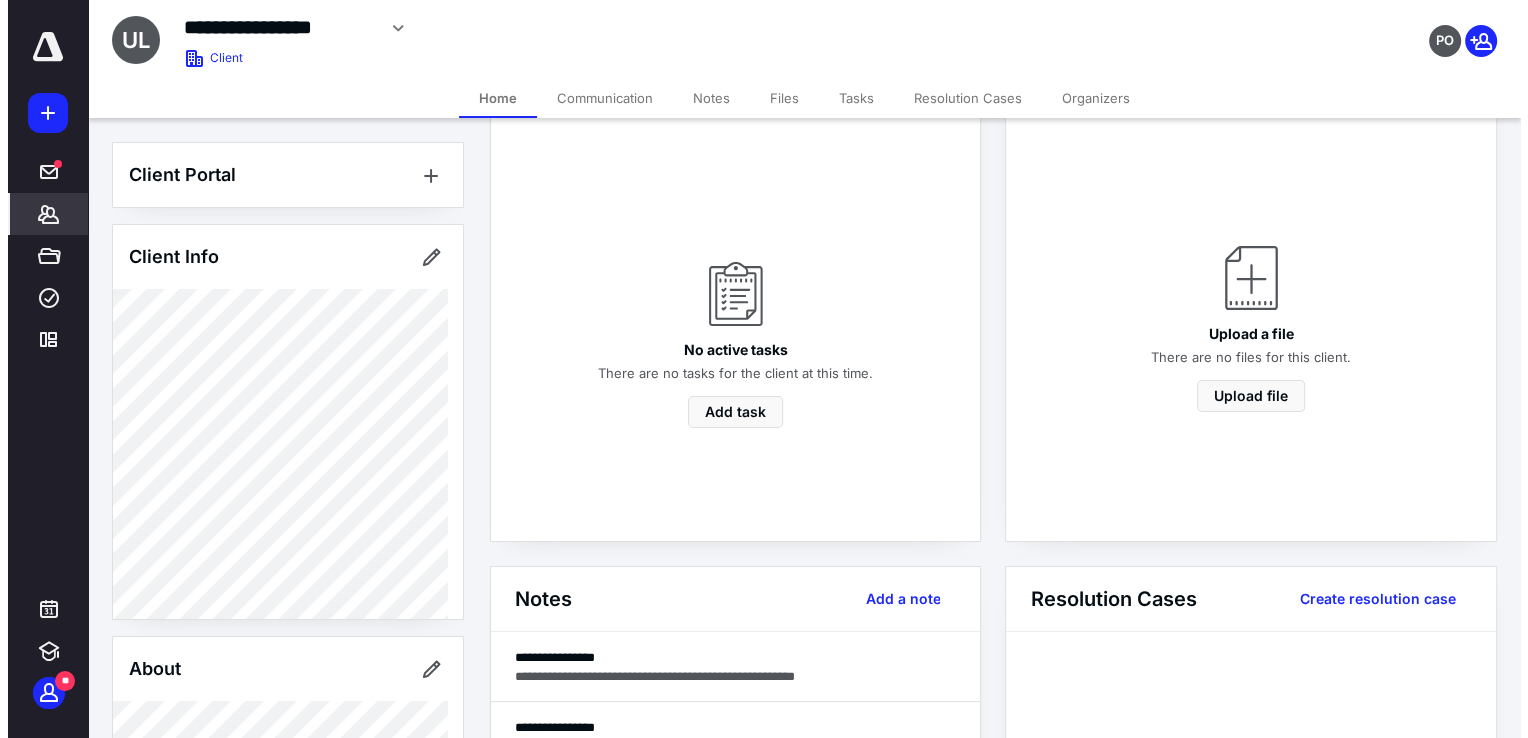 scroll, scrollTop: 0, scrollLeft: 0, axis: both 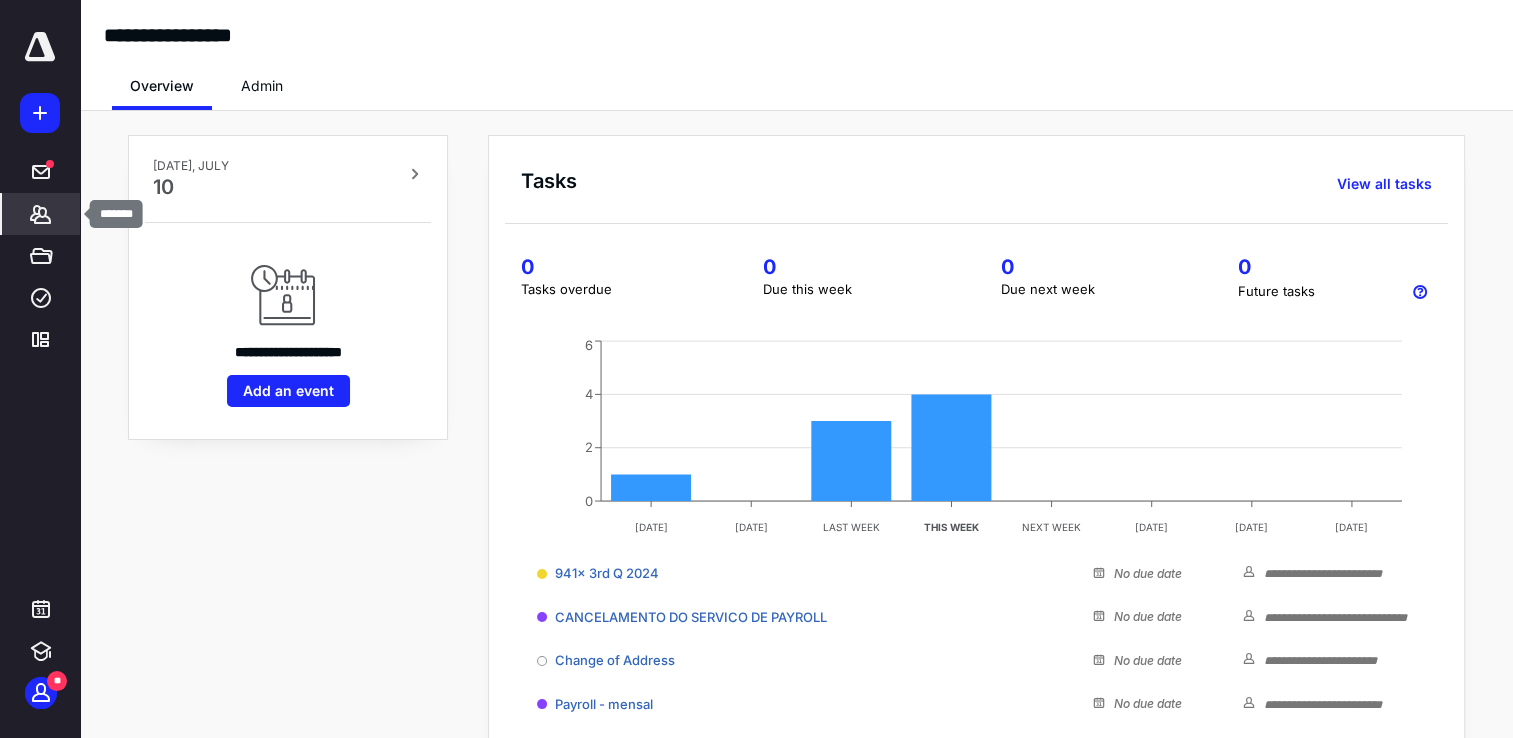 click on "*******" at bounding box center [41, 214] 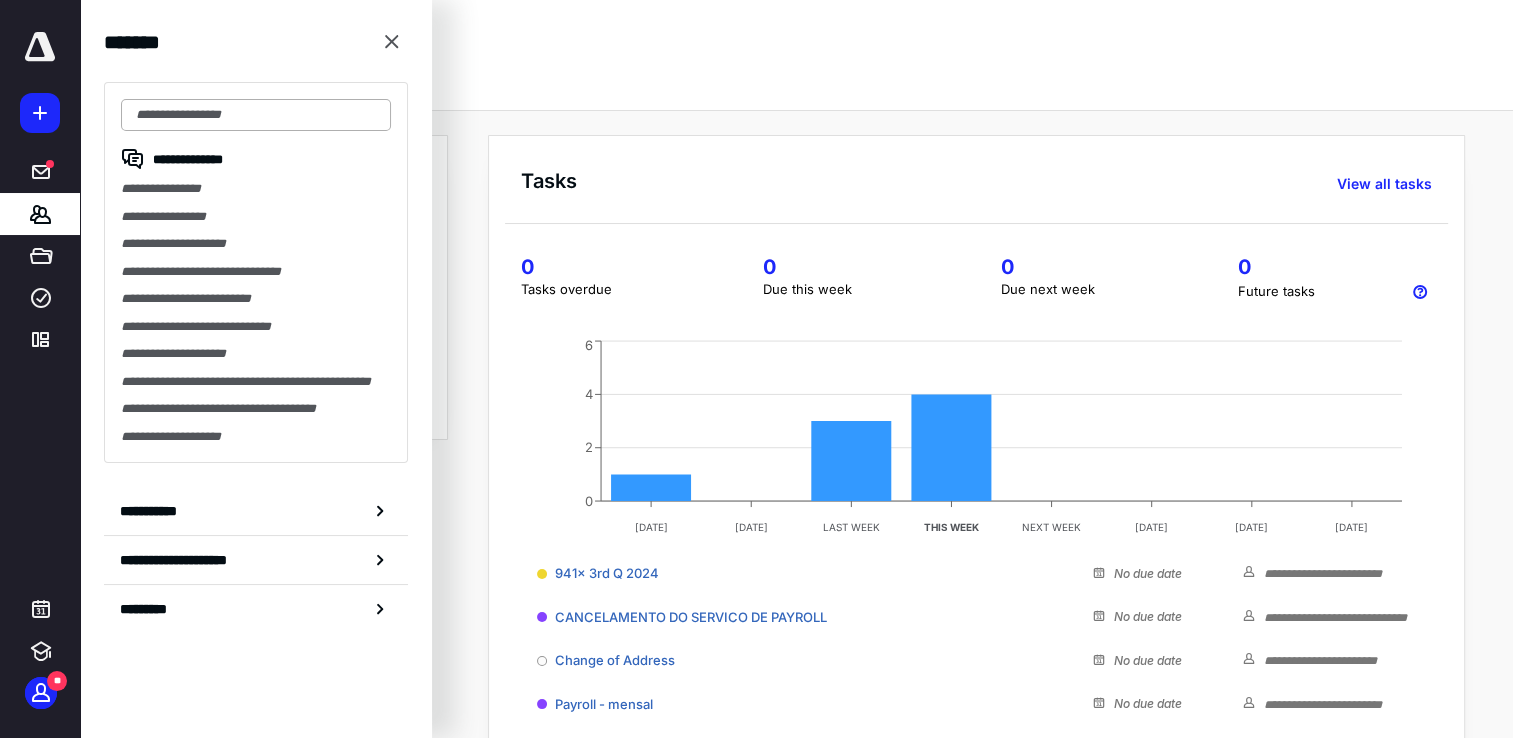 click at bounding box center (256, 115) 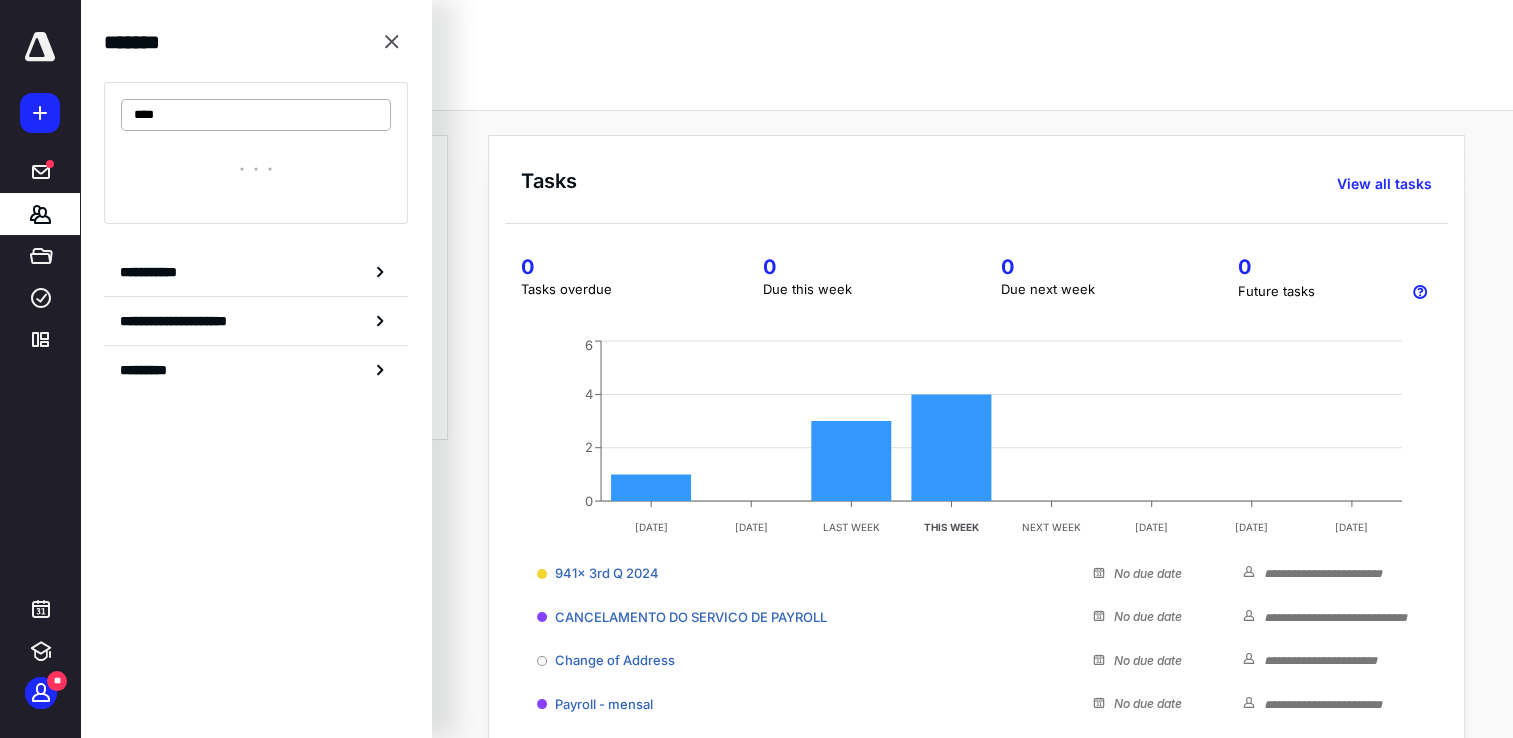 type on "****" 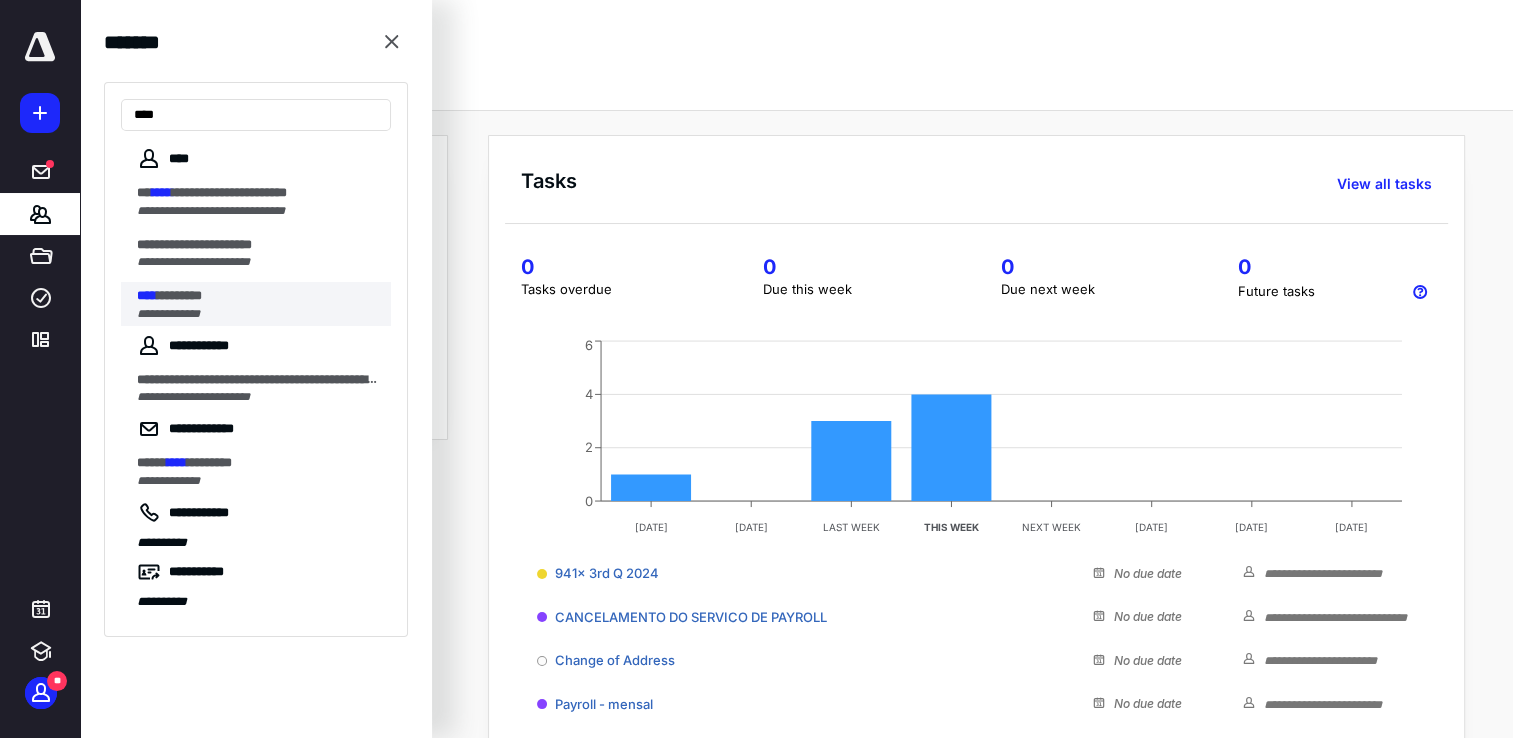 click on "**********" at bounding box center (168, 314) 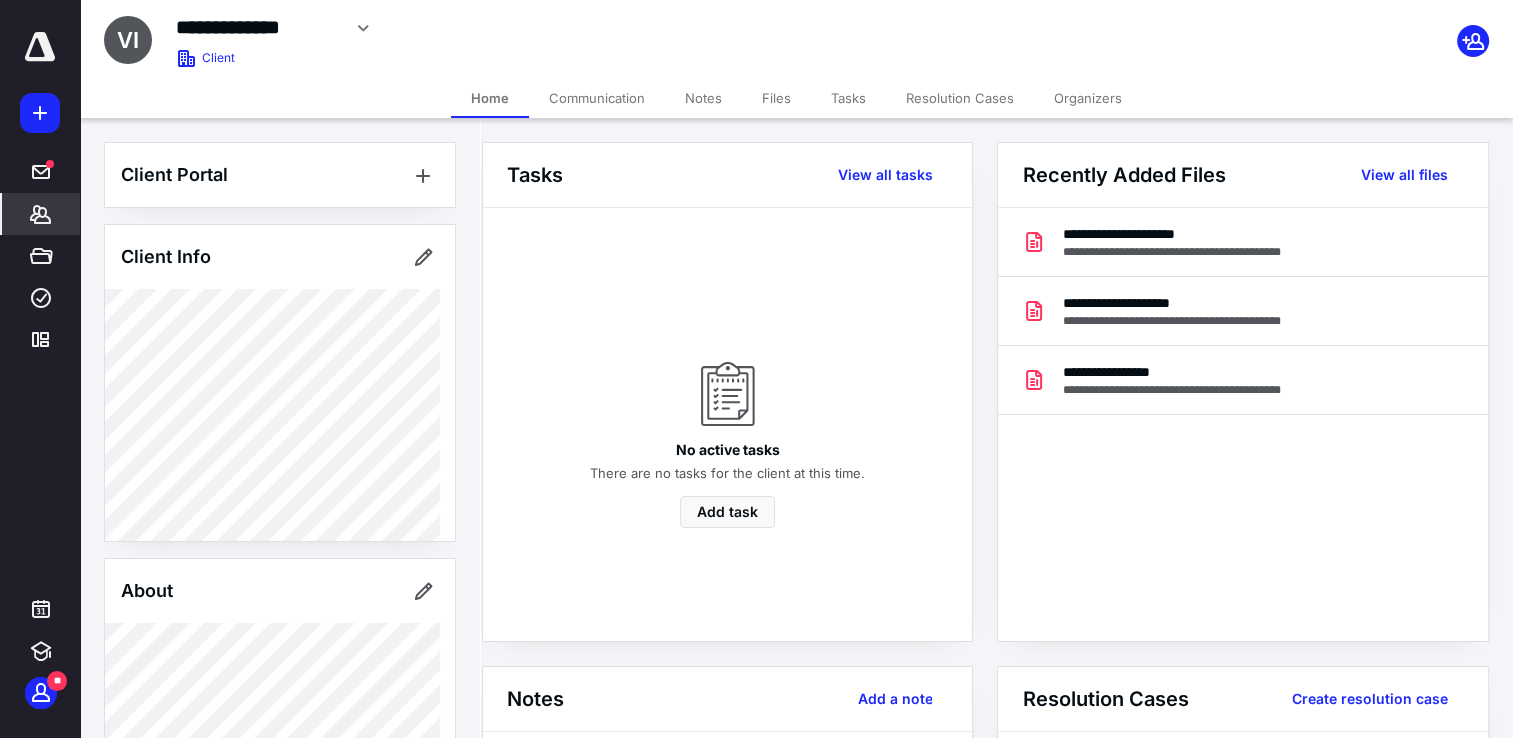 click on "Communication" at bounding box center [597, 98] 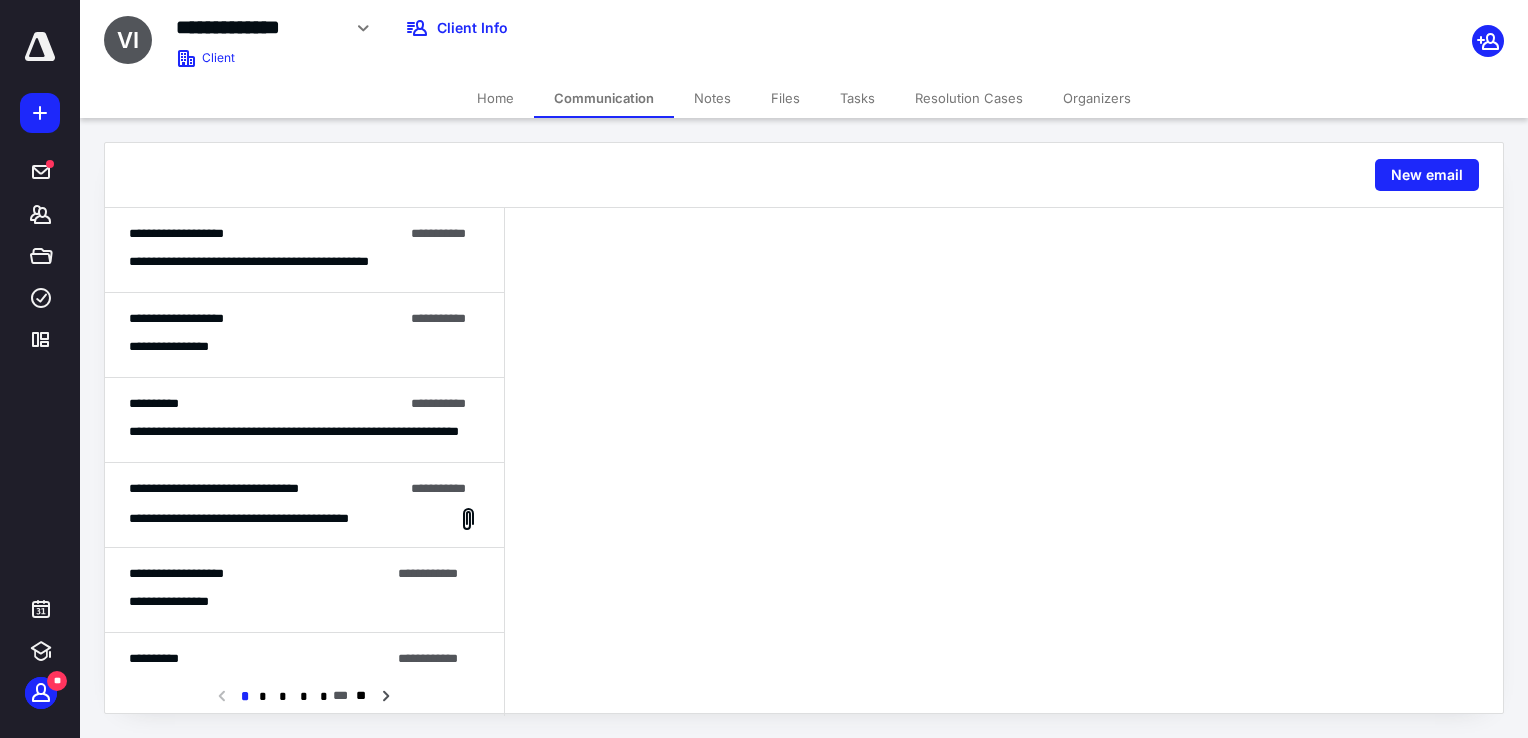 click on "**********" at bounding box center [304, 250] 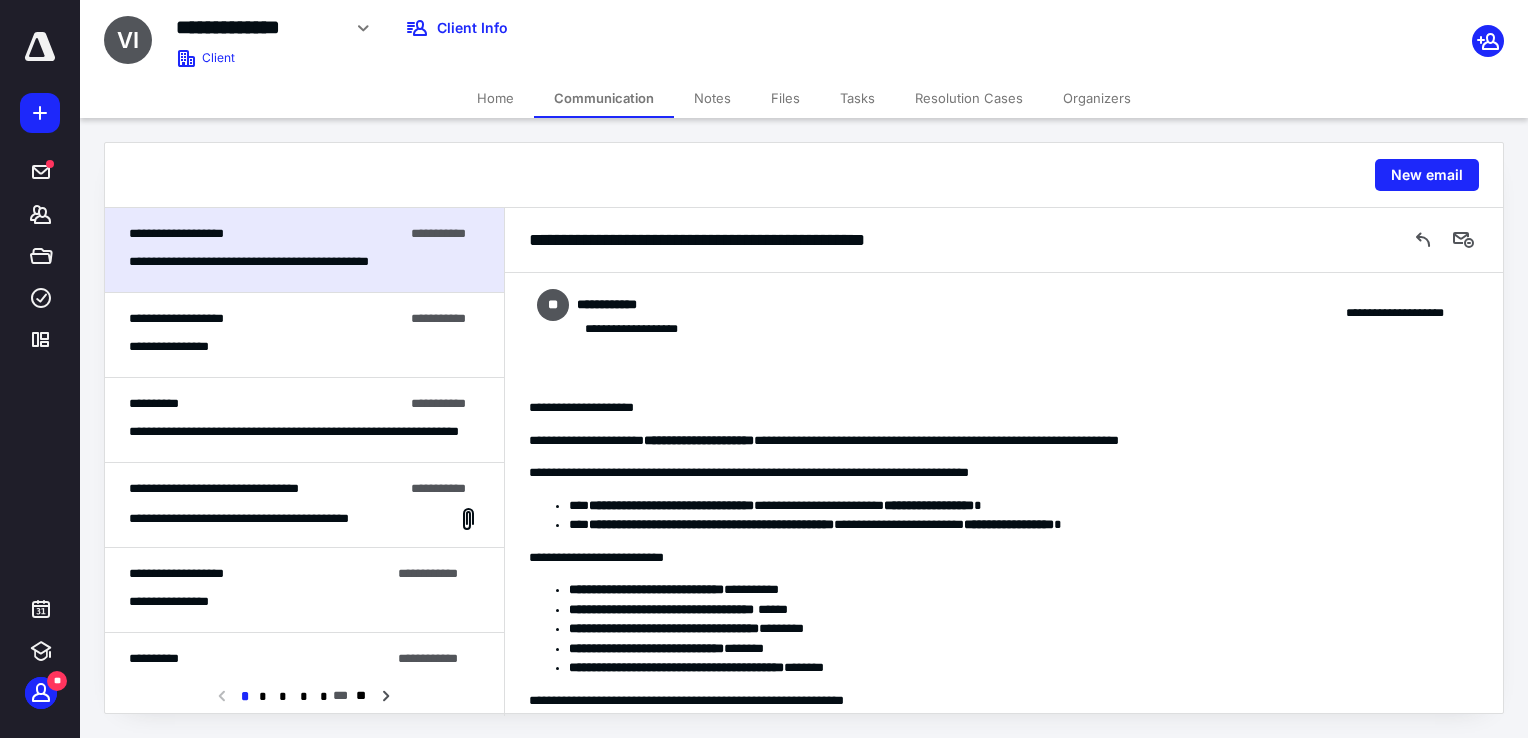 scroll, scrollTop: 204, scrollLeft: 0, axis: vertical 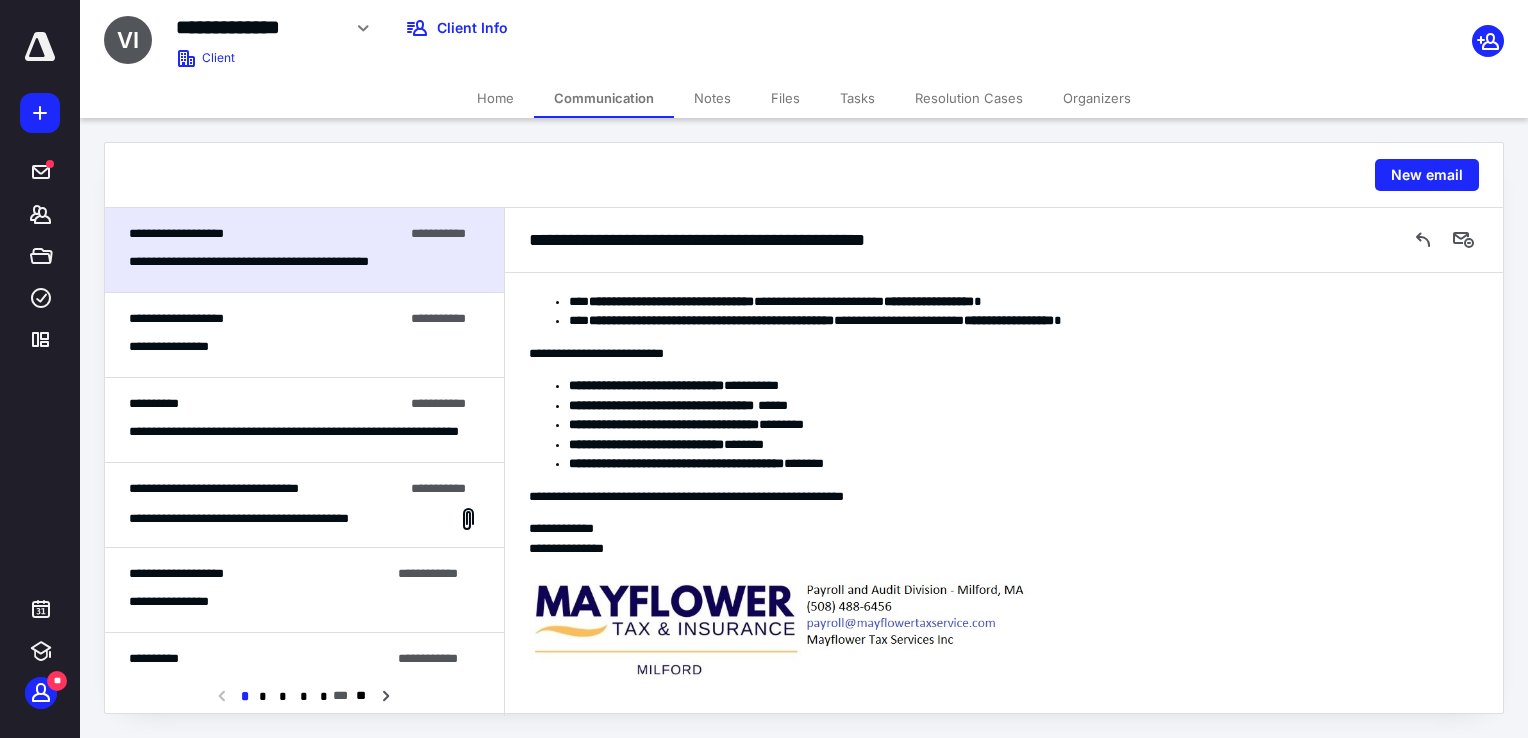 click at bounding box center (40, 47) 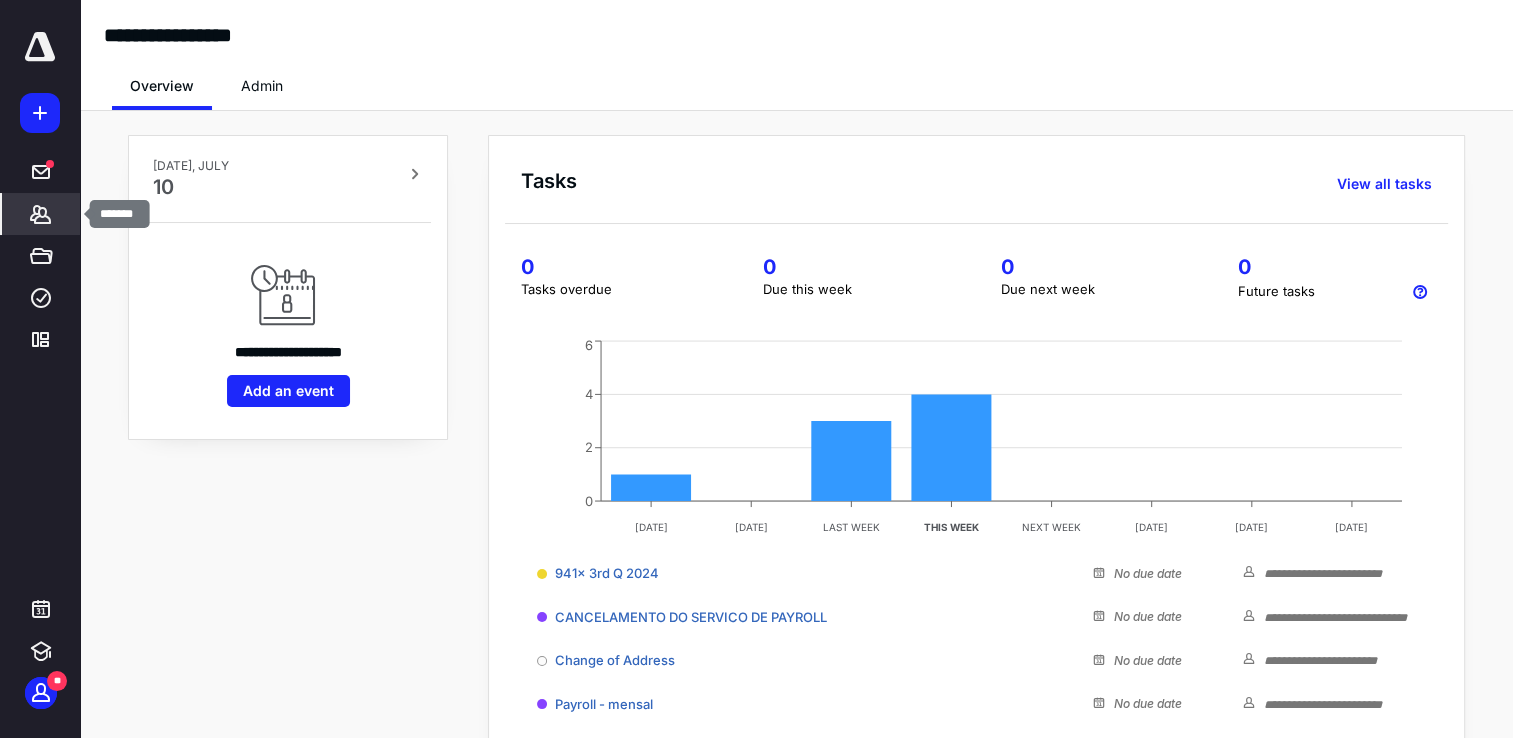 click 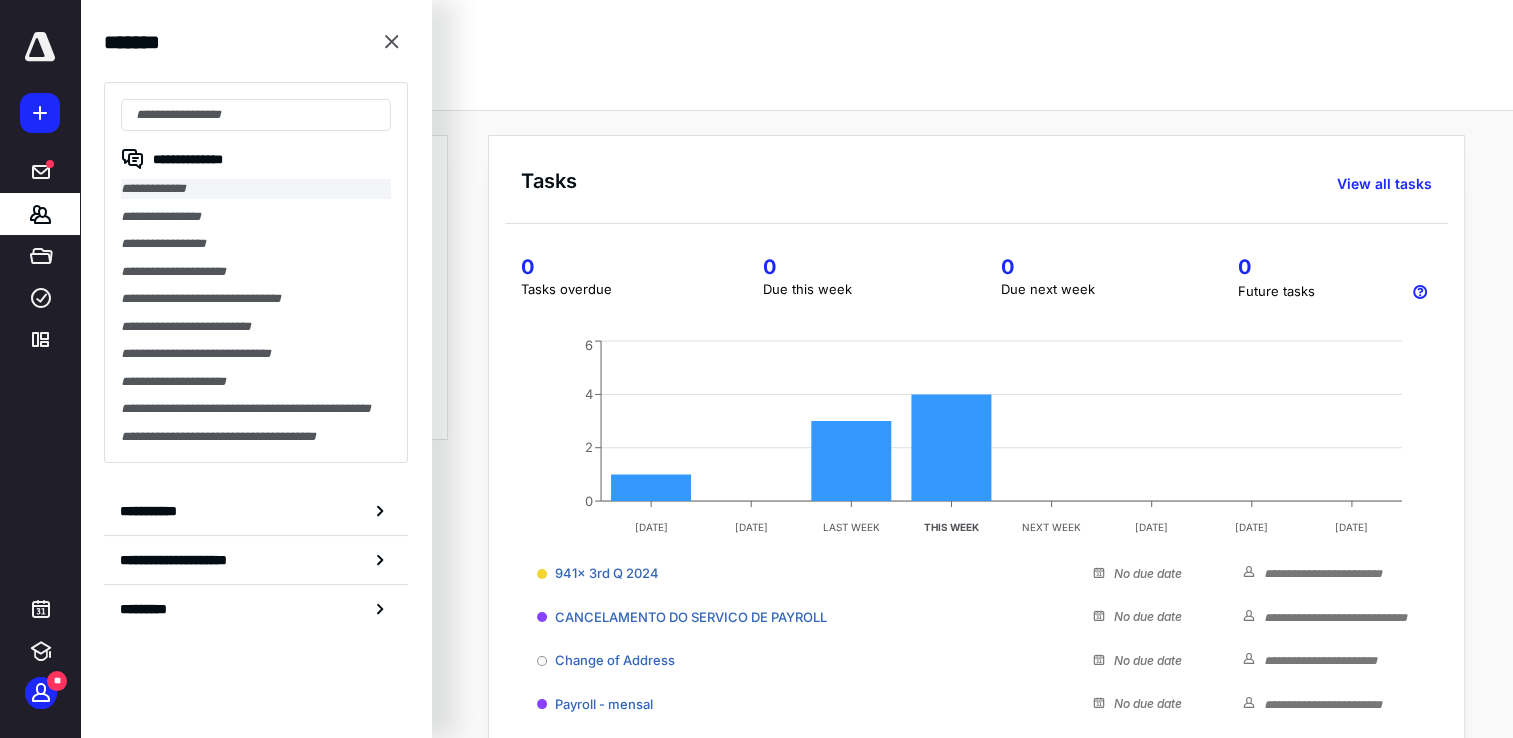 click on "**********" at bounding box center [256, 189] 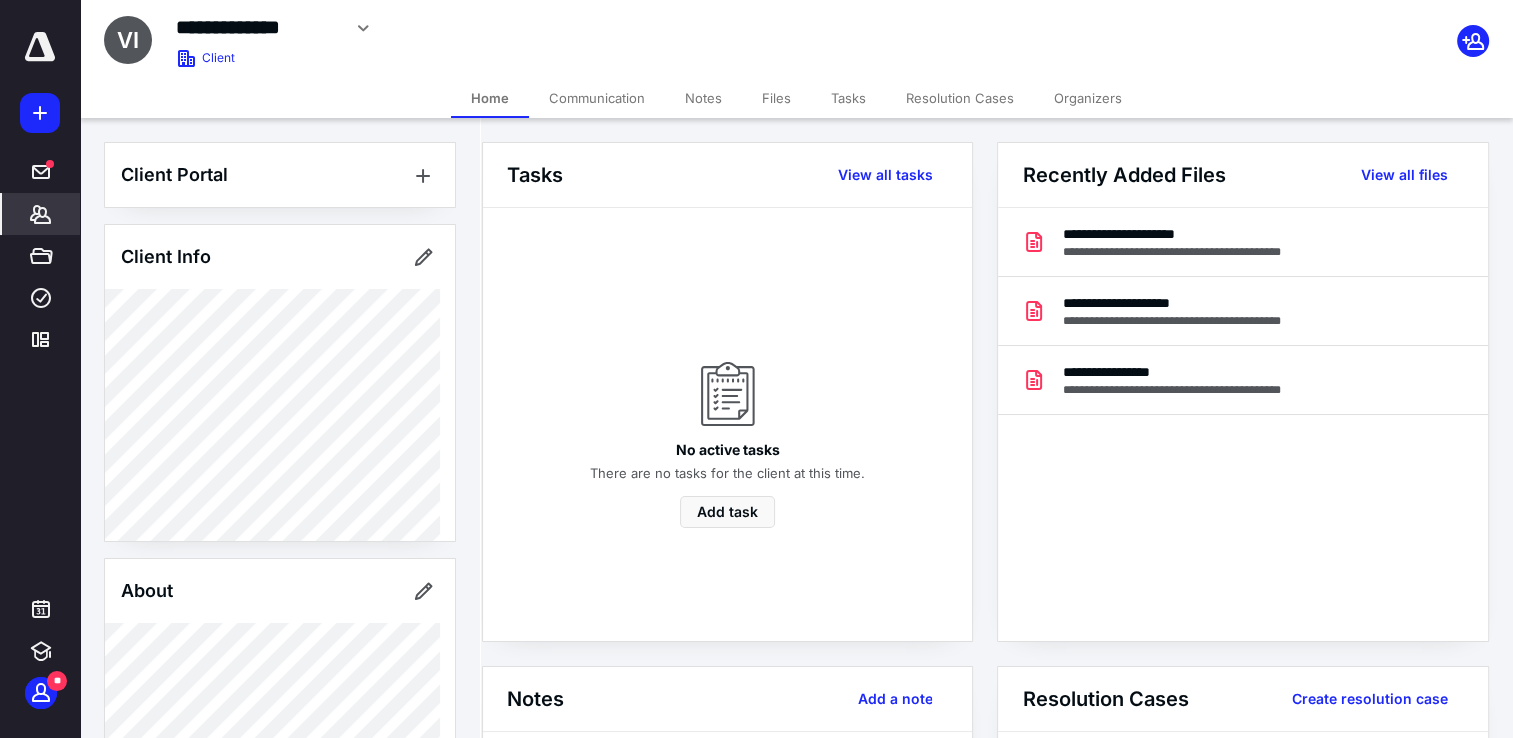 click on "Communication" at bounding box center [597, 98] 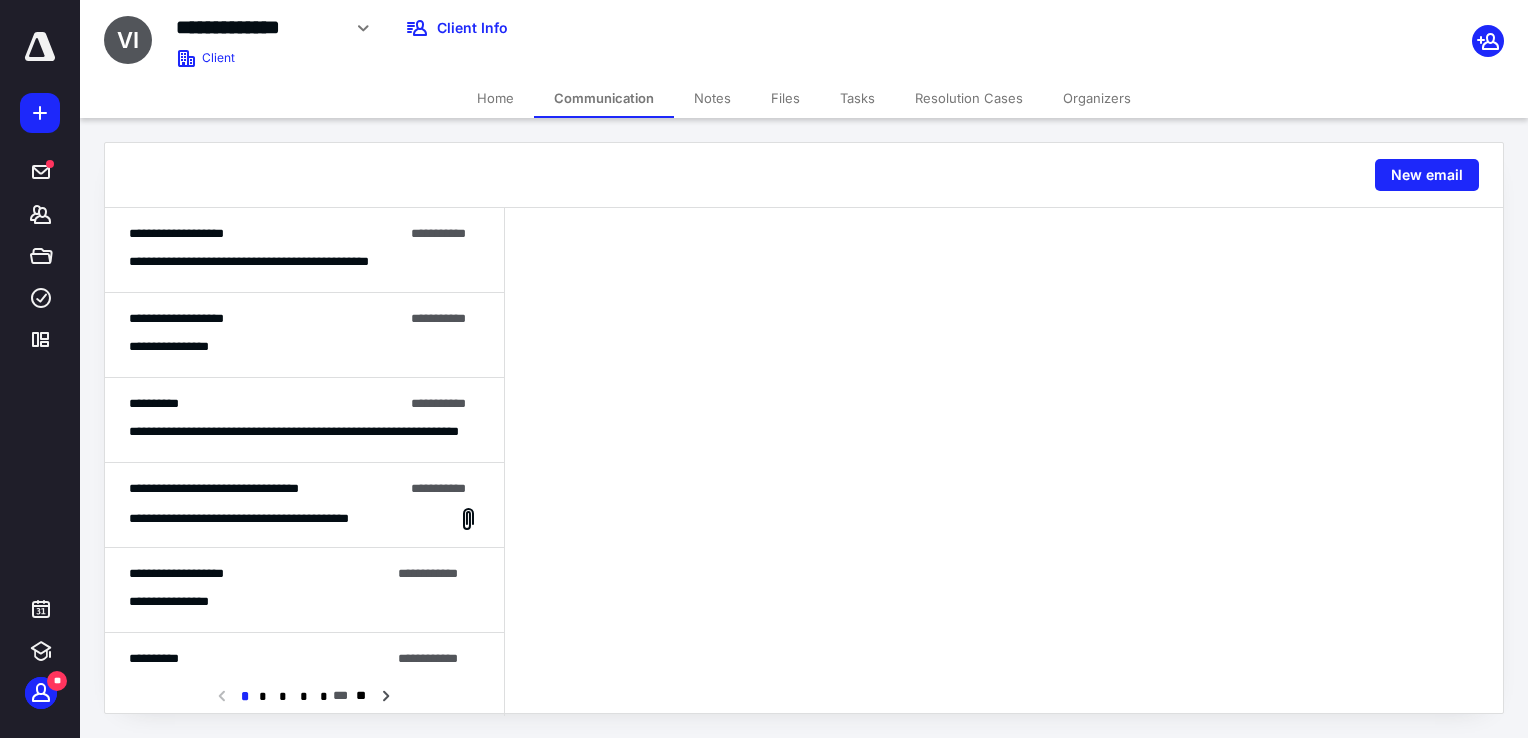 click on "**********" at bounding box center (304, 250) 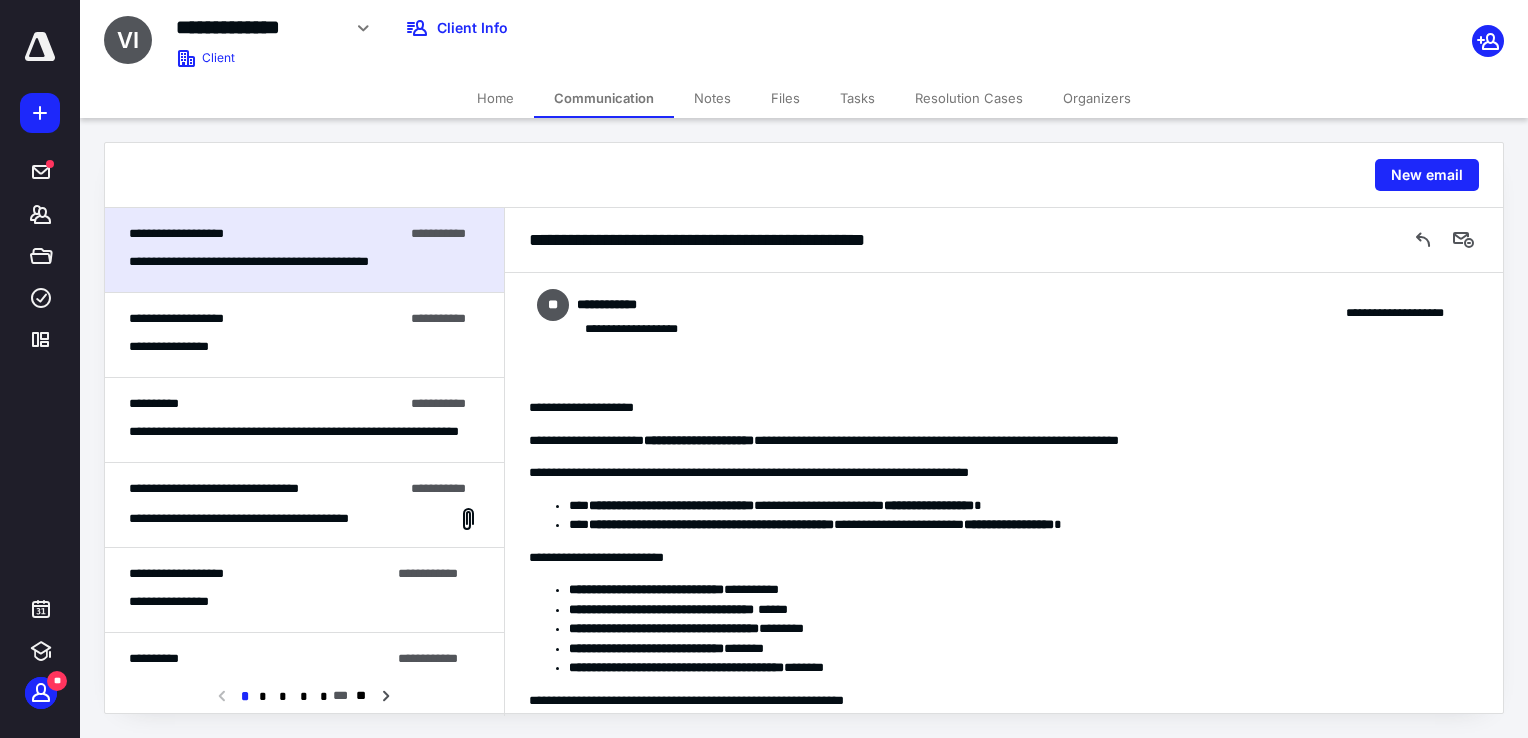 scroll, scrollTop: 204, scrollLeft: 0, axis: vertical 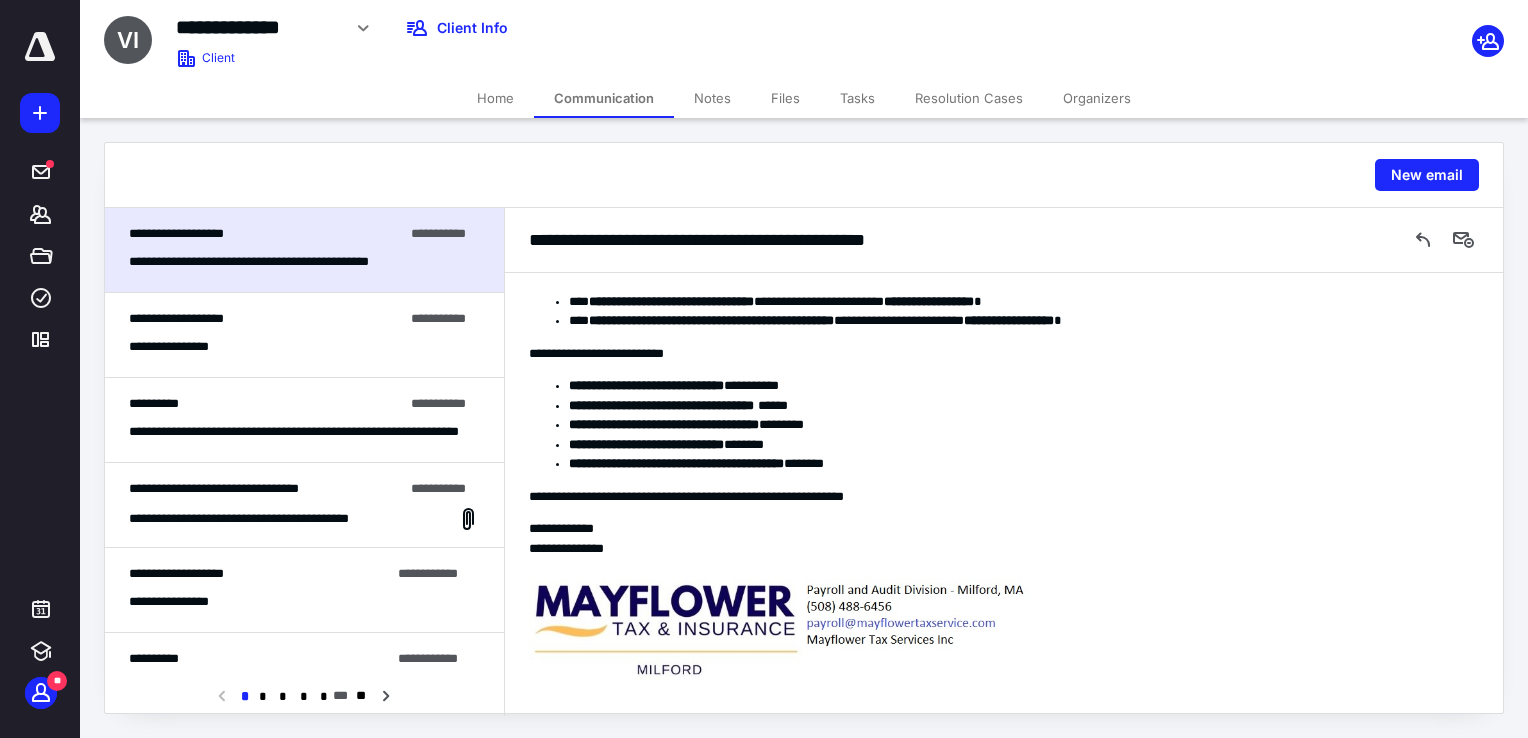 click on "Home" at bounding box center [495, 98] 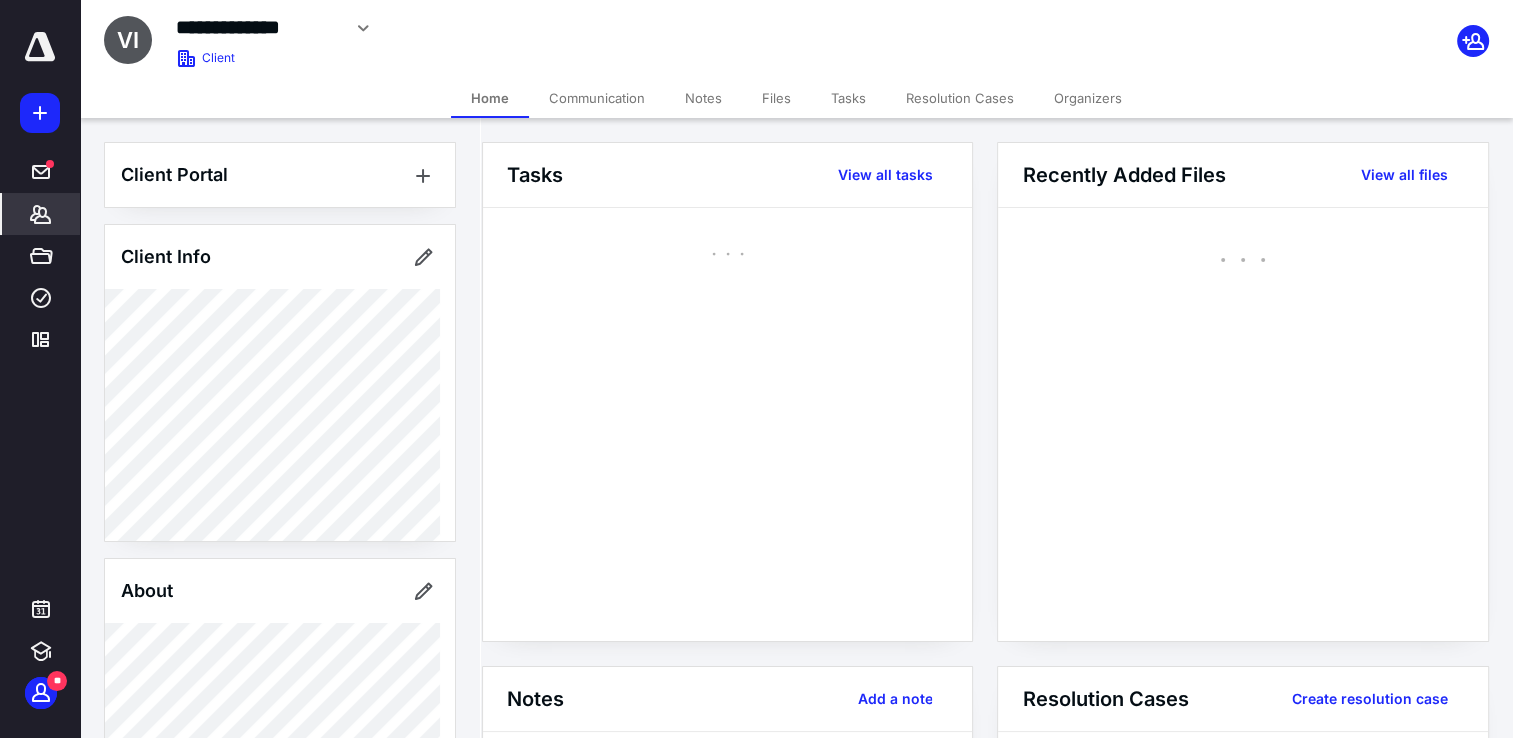 click at bounding box center (40, 47) 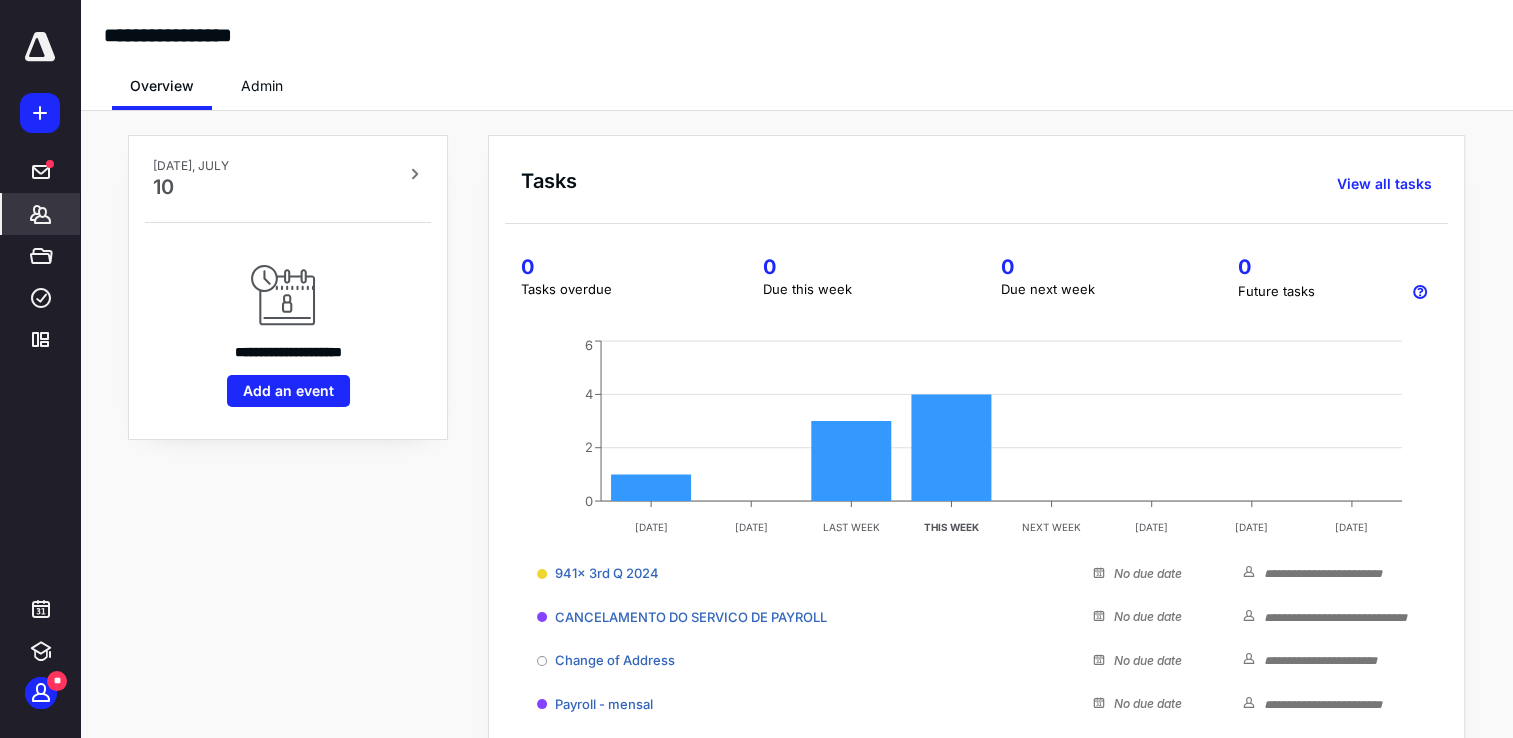 click 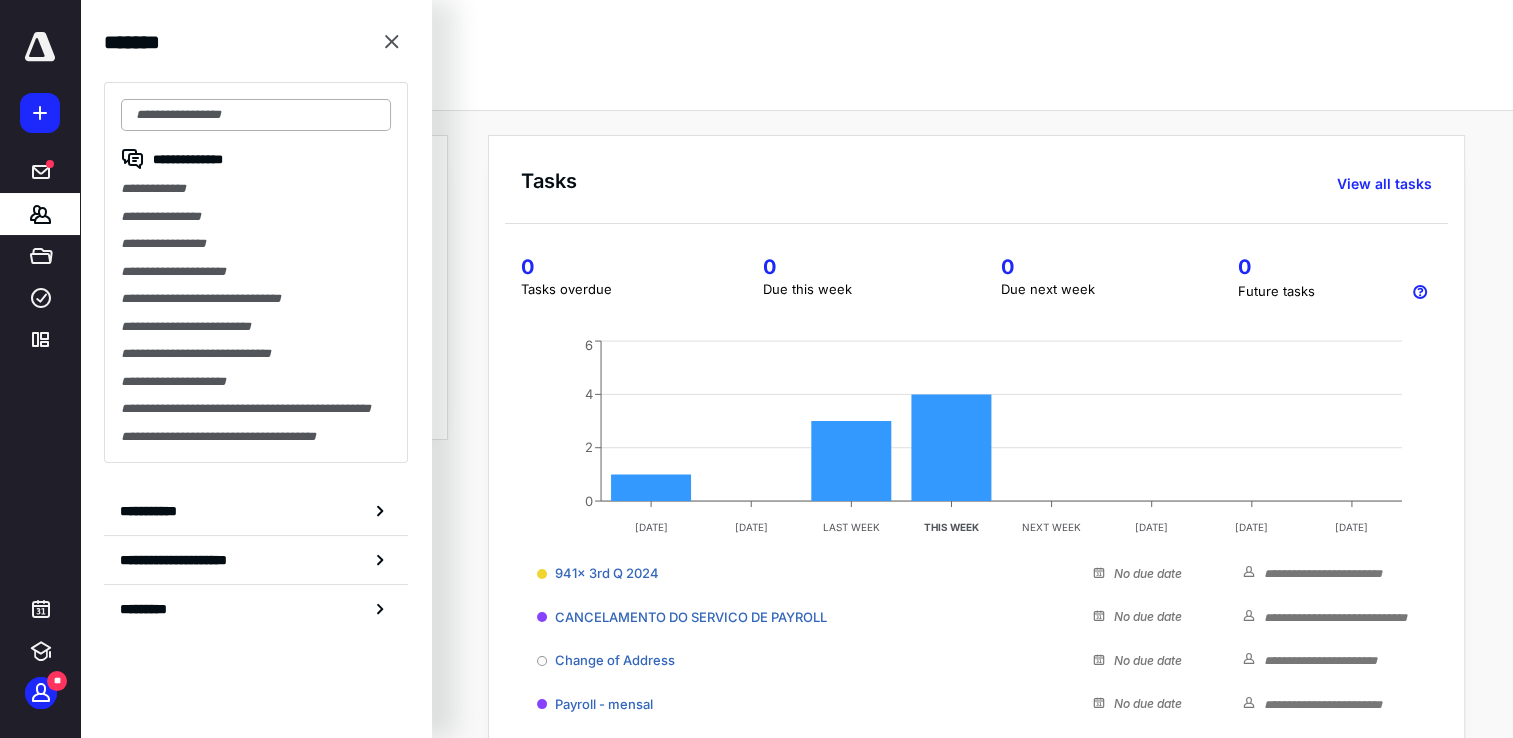 click at bounding box center (256, 115) 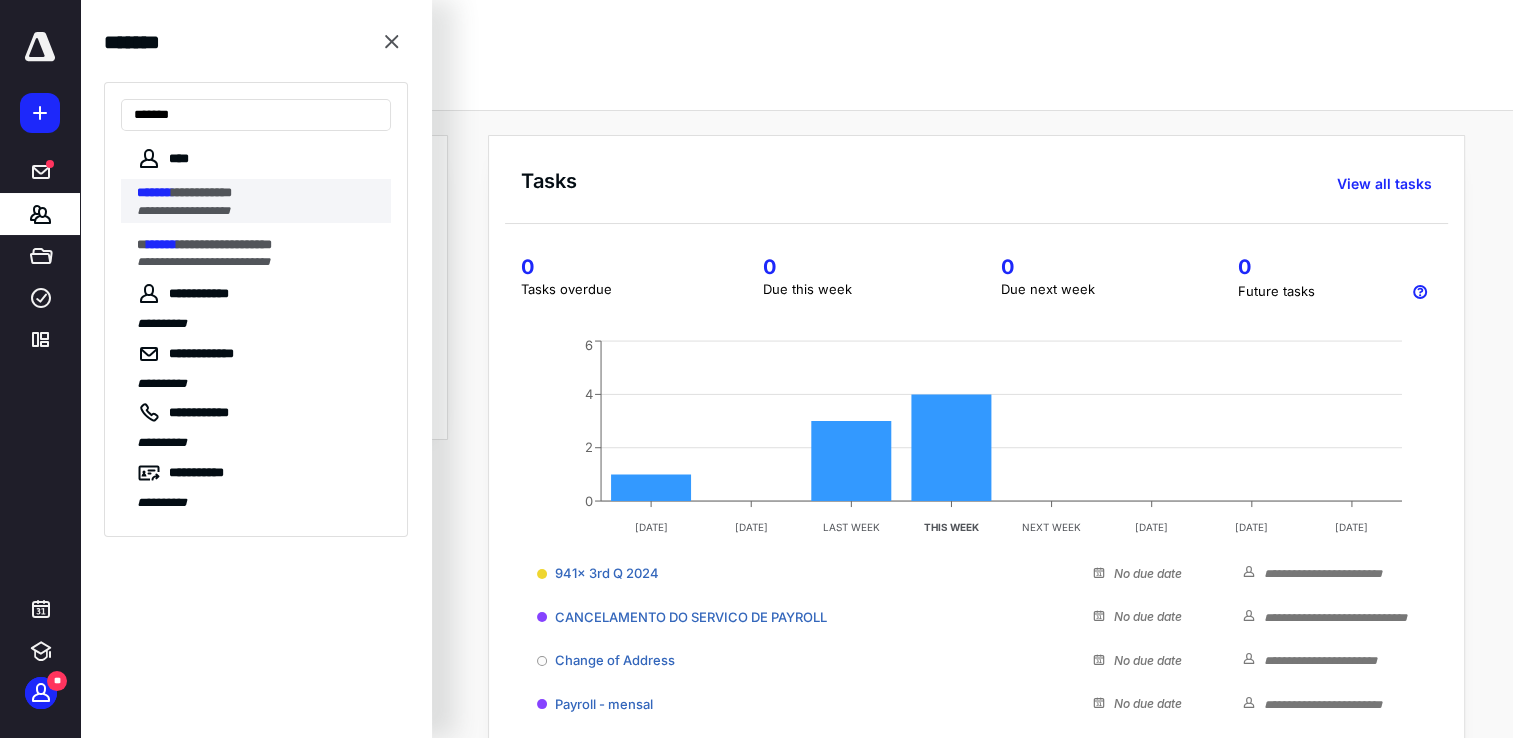 type on "*******" 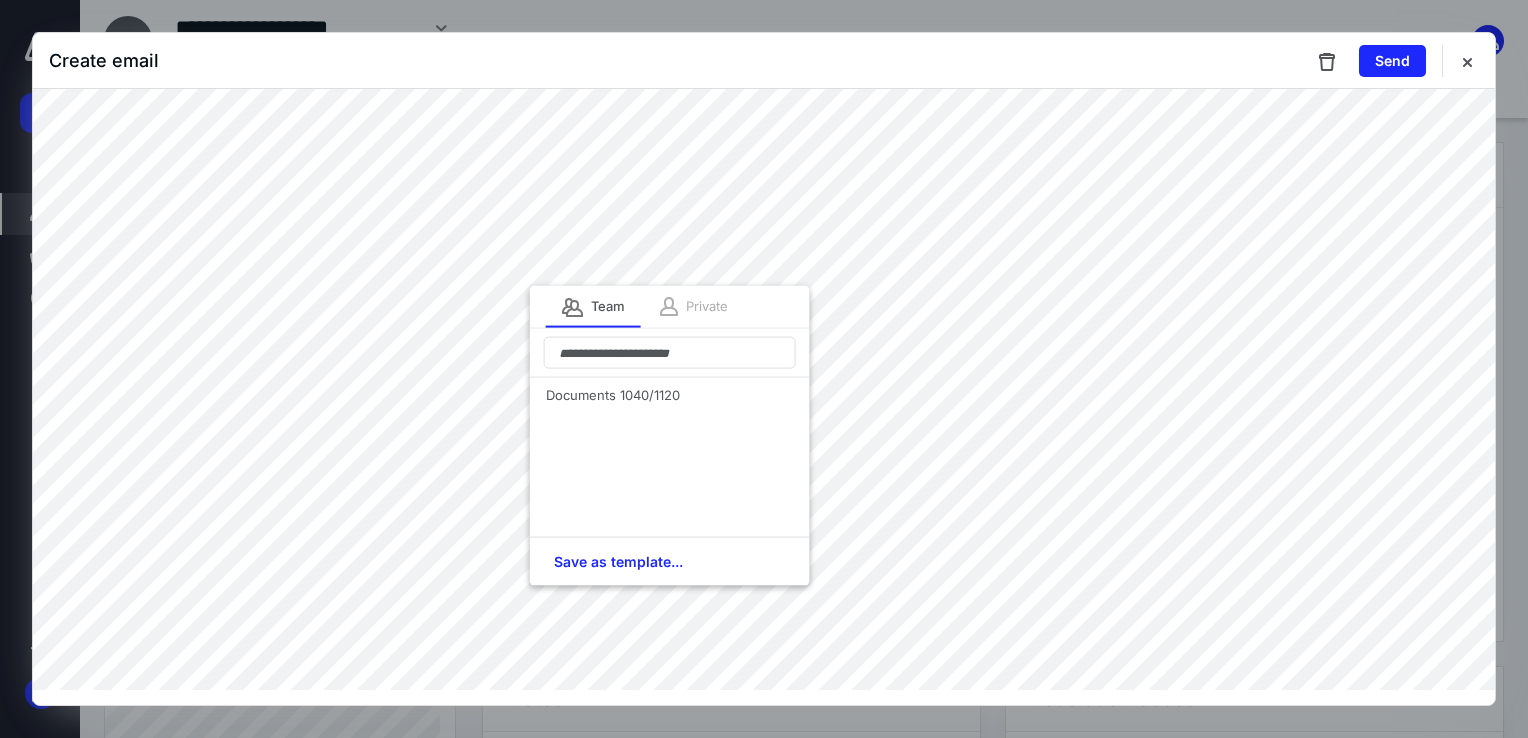 click on "Private" at bounding box center [707, 307] 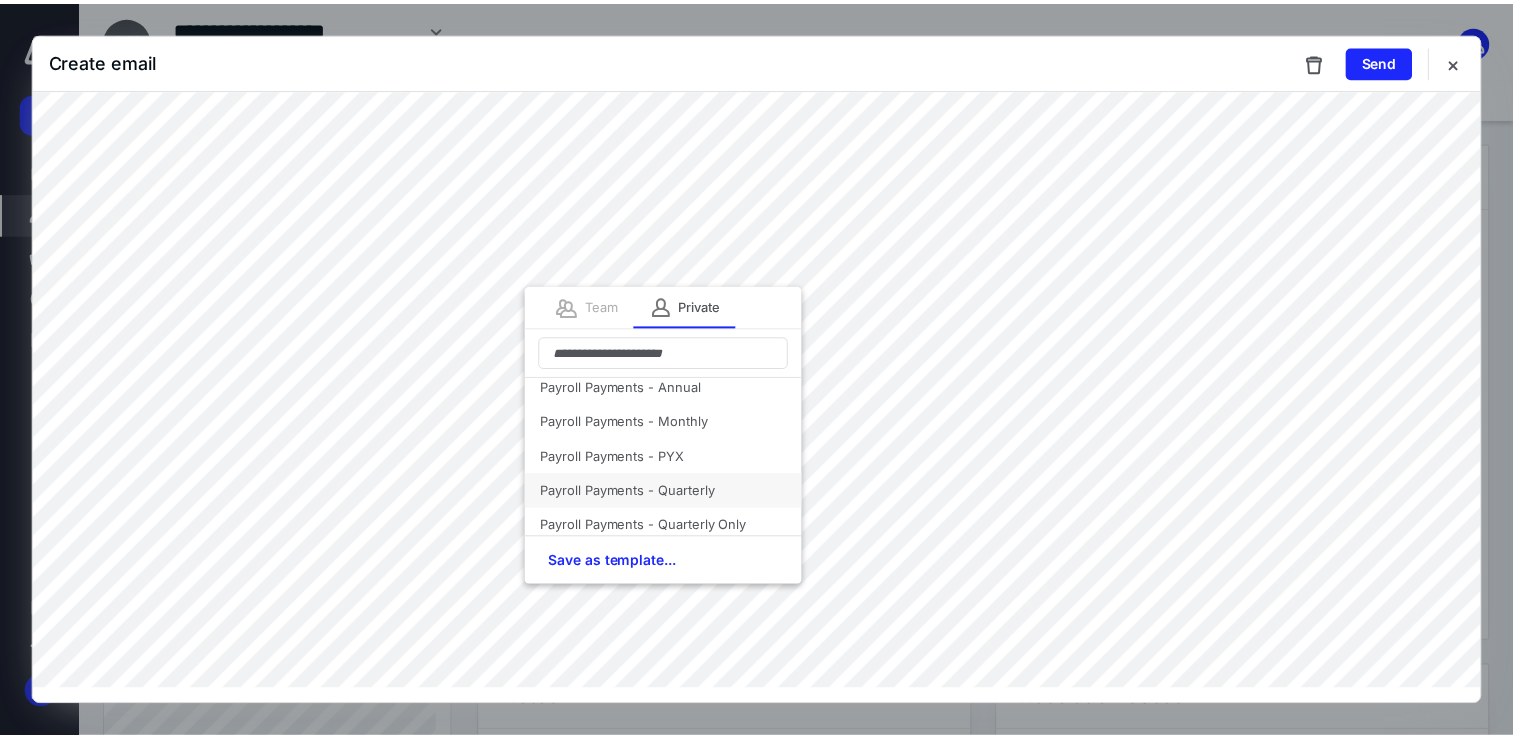 scroll, scrollTop: 300, scrollLeft: 0, axis: vertical 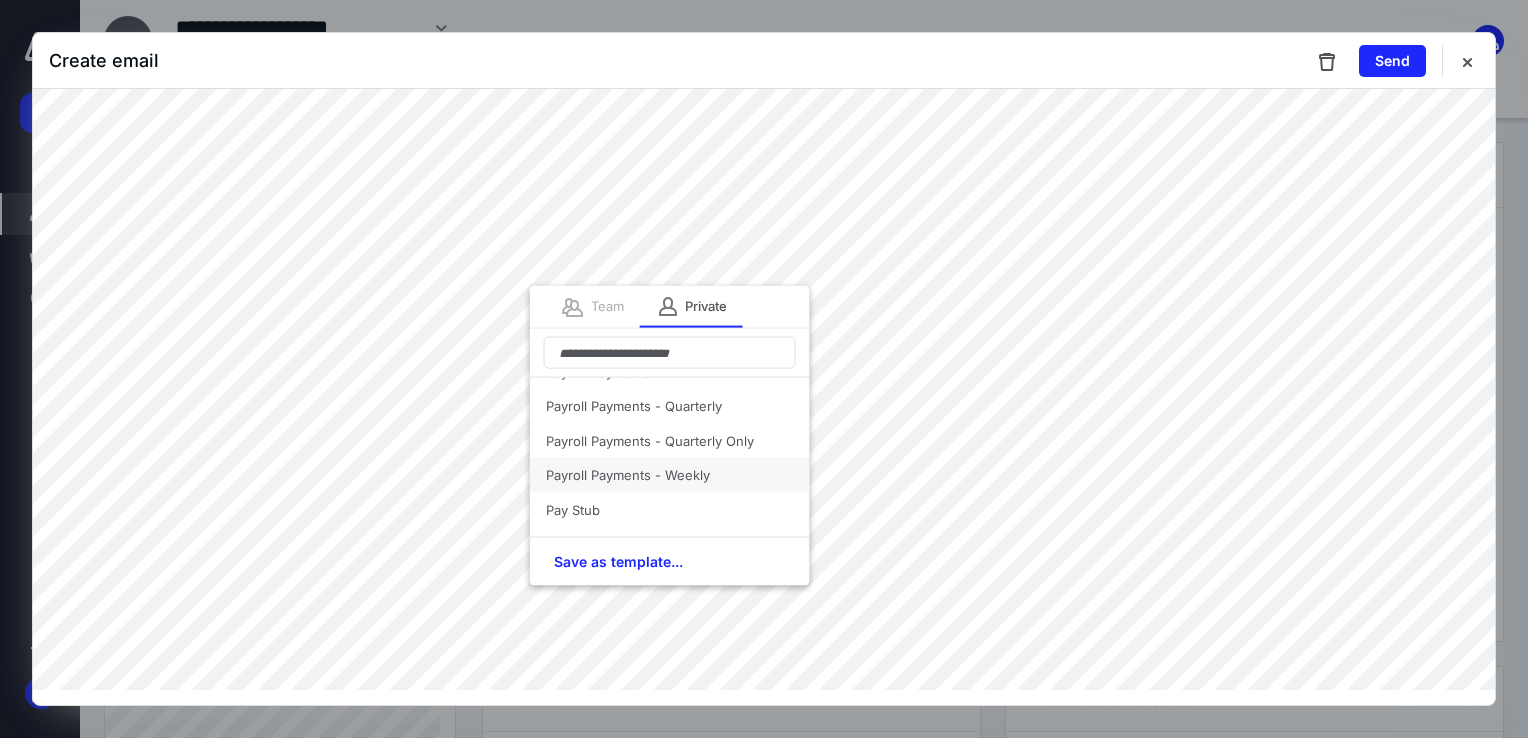 click on "Payroll Payments - Weekly" at bounding box center [670, 475] 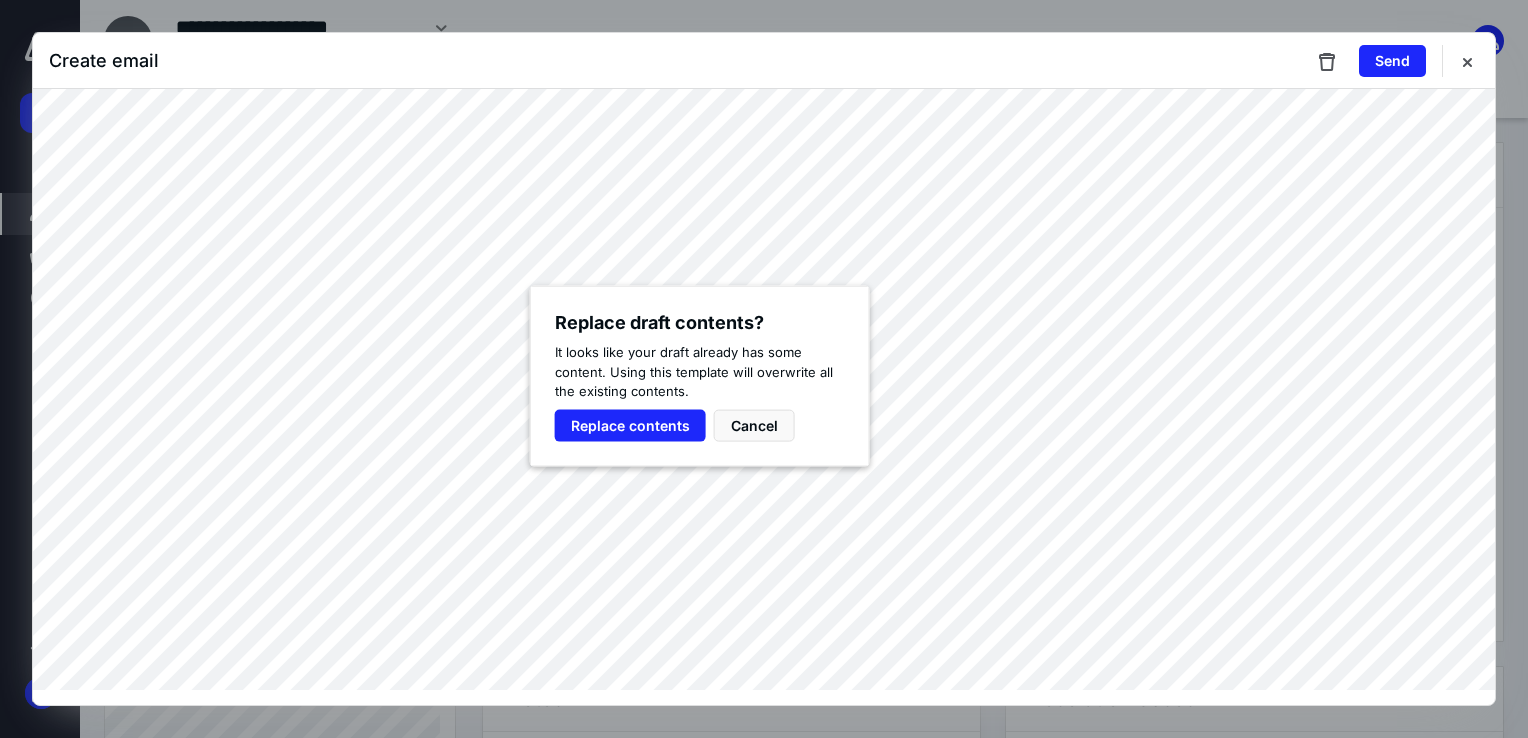 click on "Replace contents" at bounding box center (630, 425) 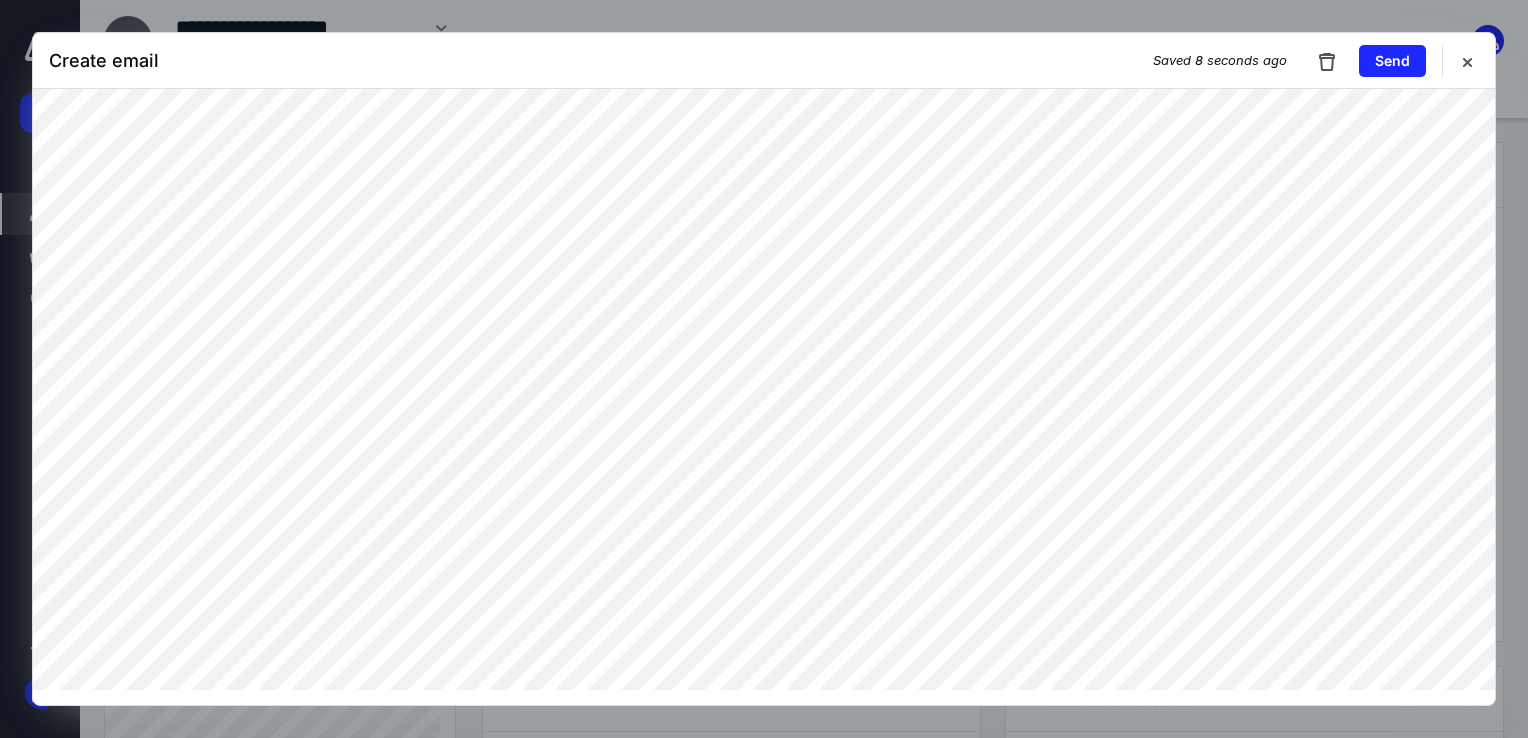 click on "**********" at bounding box center [764, 369] 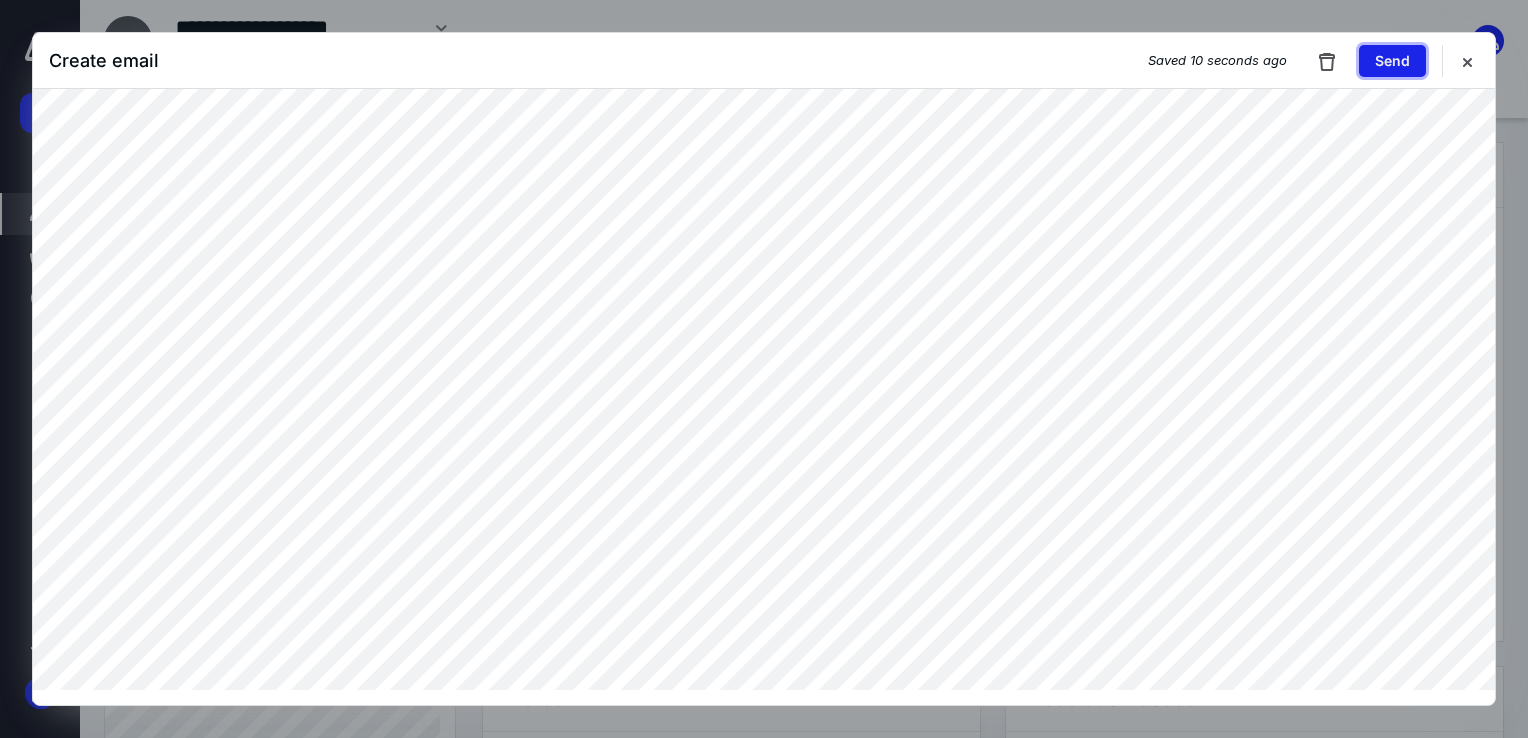 click on "Send" at bounding box center [1392, 61] 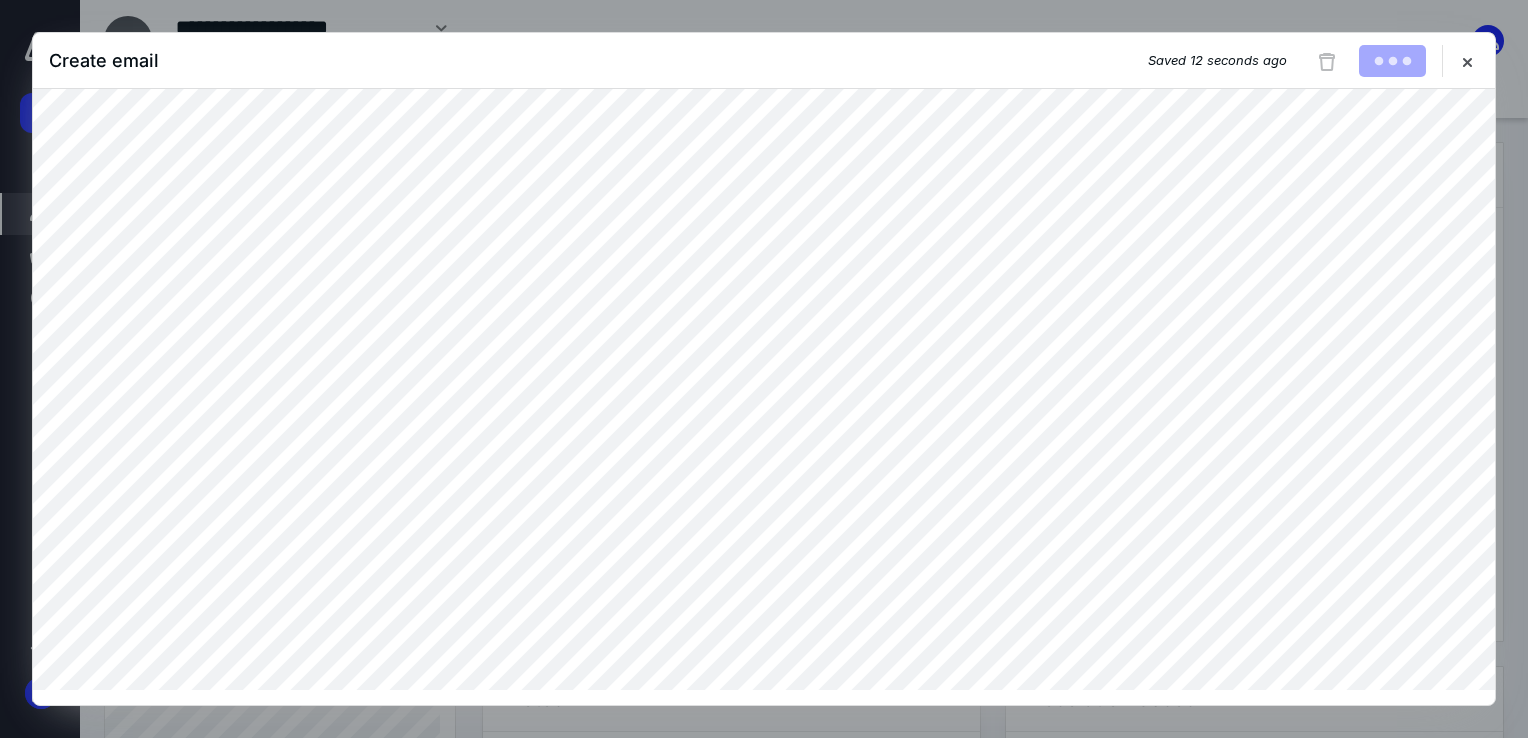 type 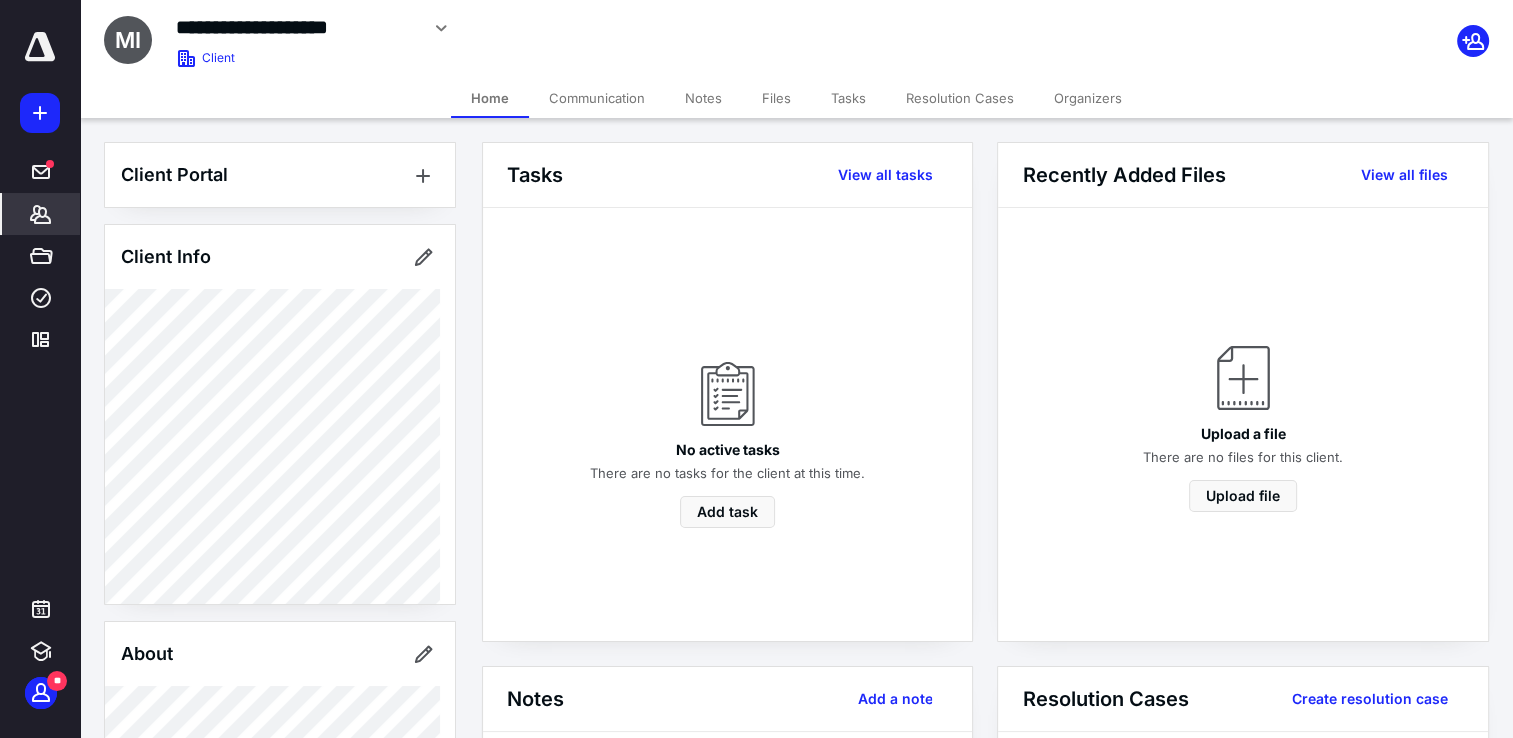 drag, startPoint x: 45, startPoint y: 53, endPoint x: 66, endPoint y: 54, distance: 21.023796 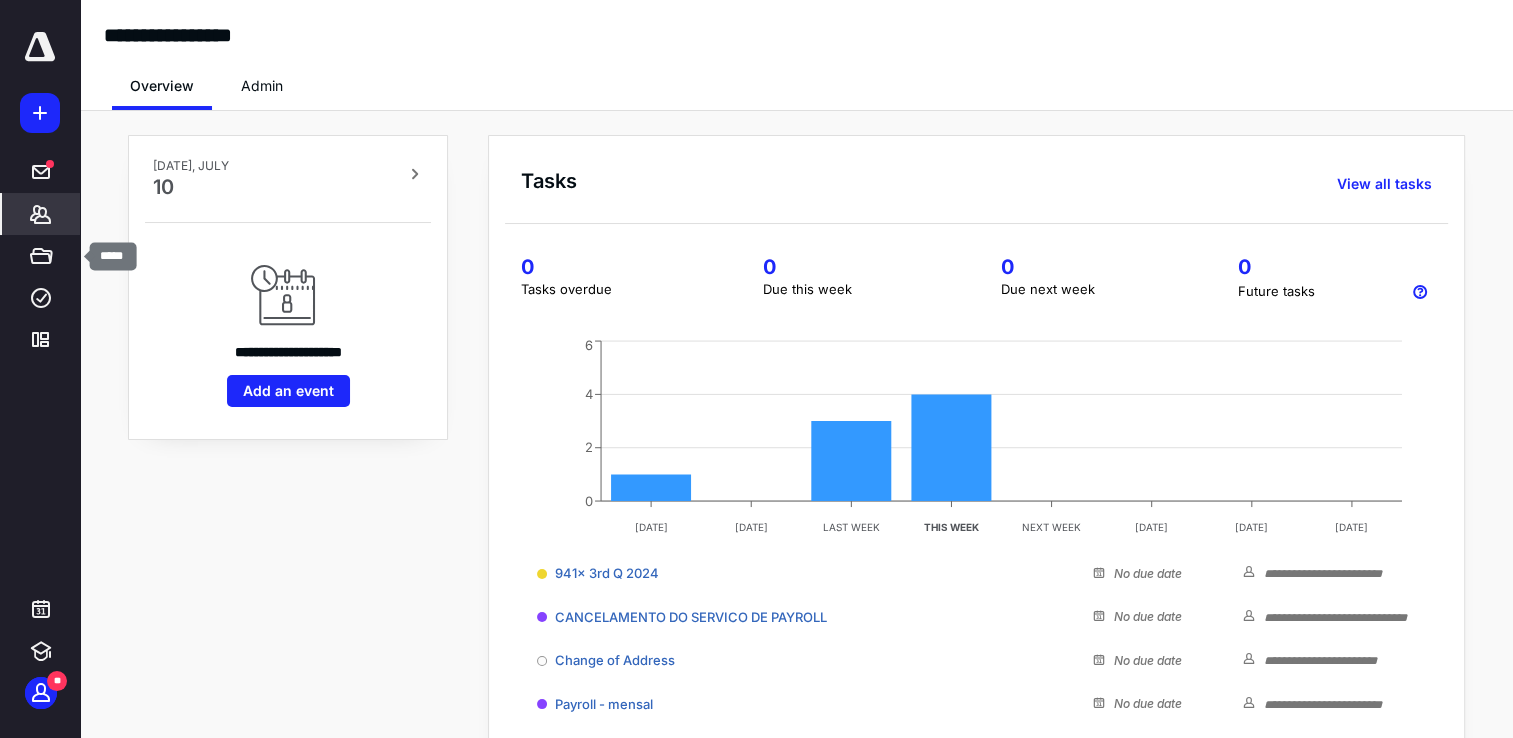 click on "*******" at bounding box center [41, 214] 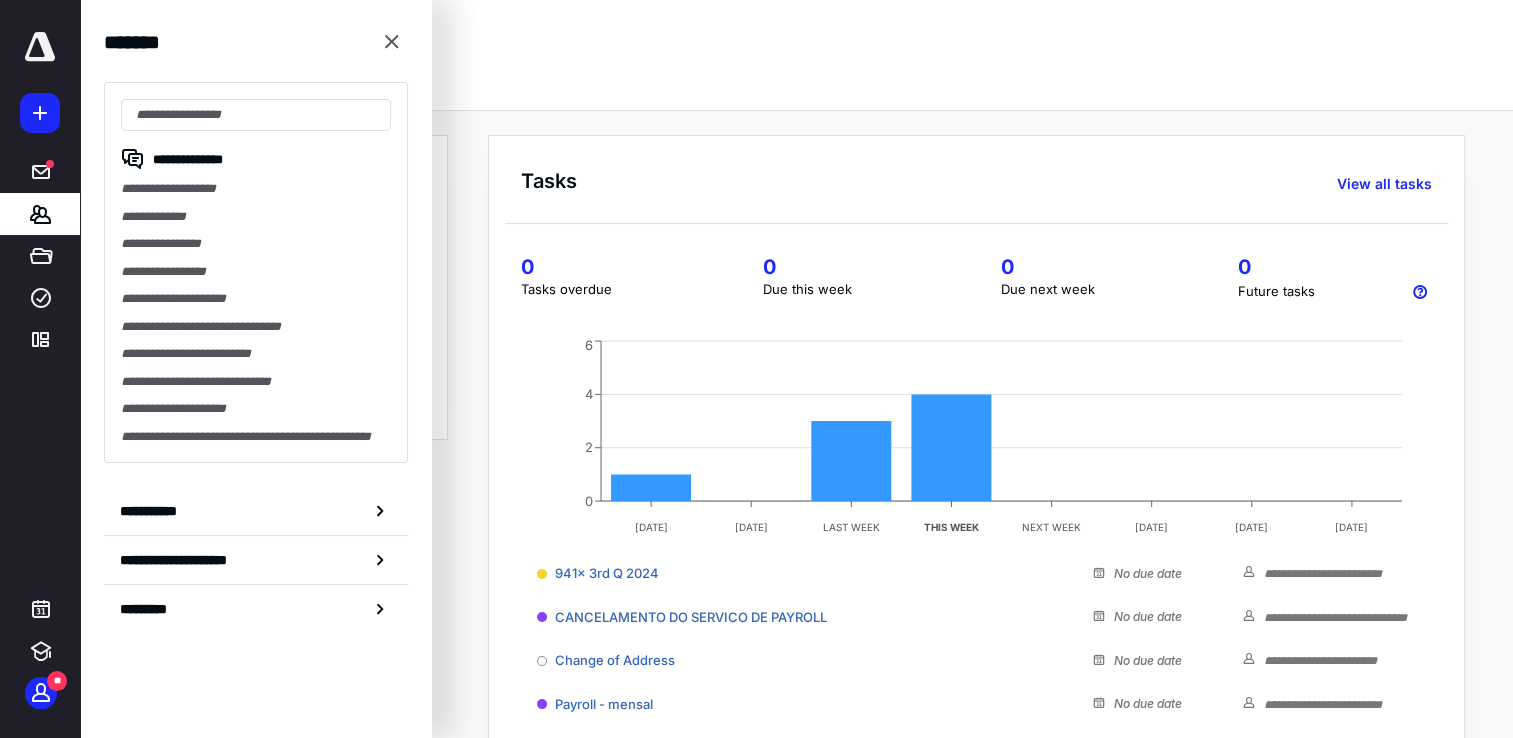 click on "**********" at bounding box center [256, 272] 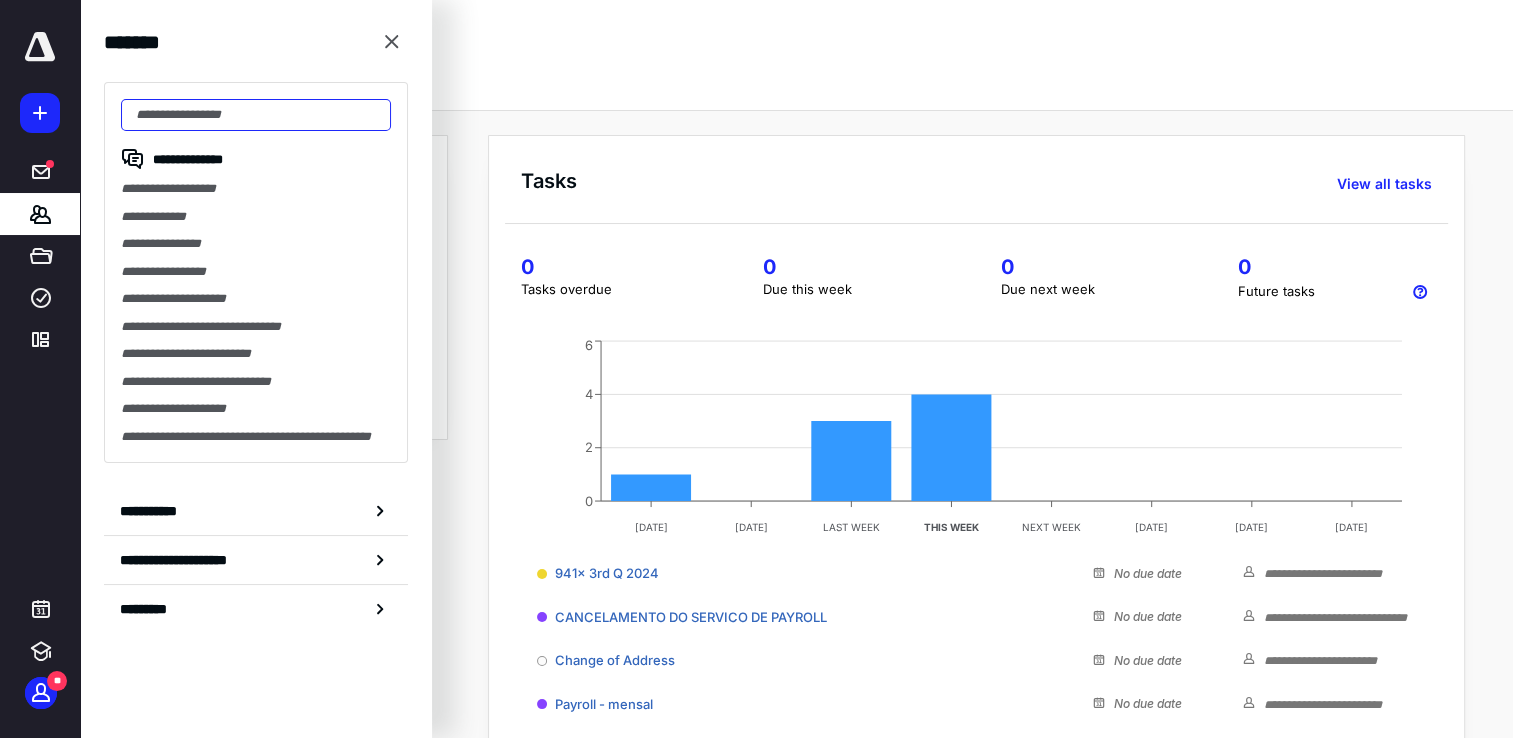 click at bounding box center (256, 115) 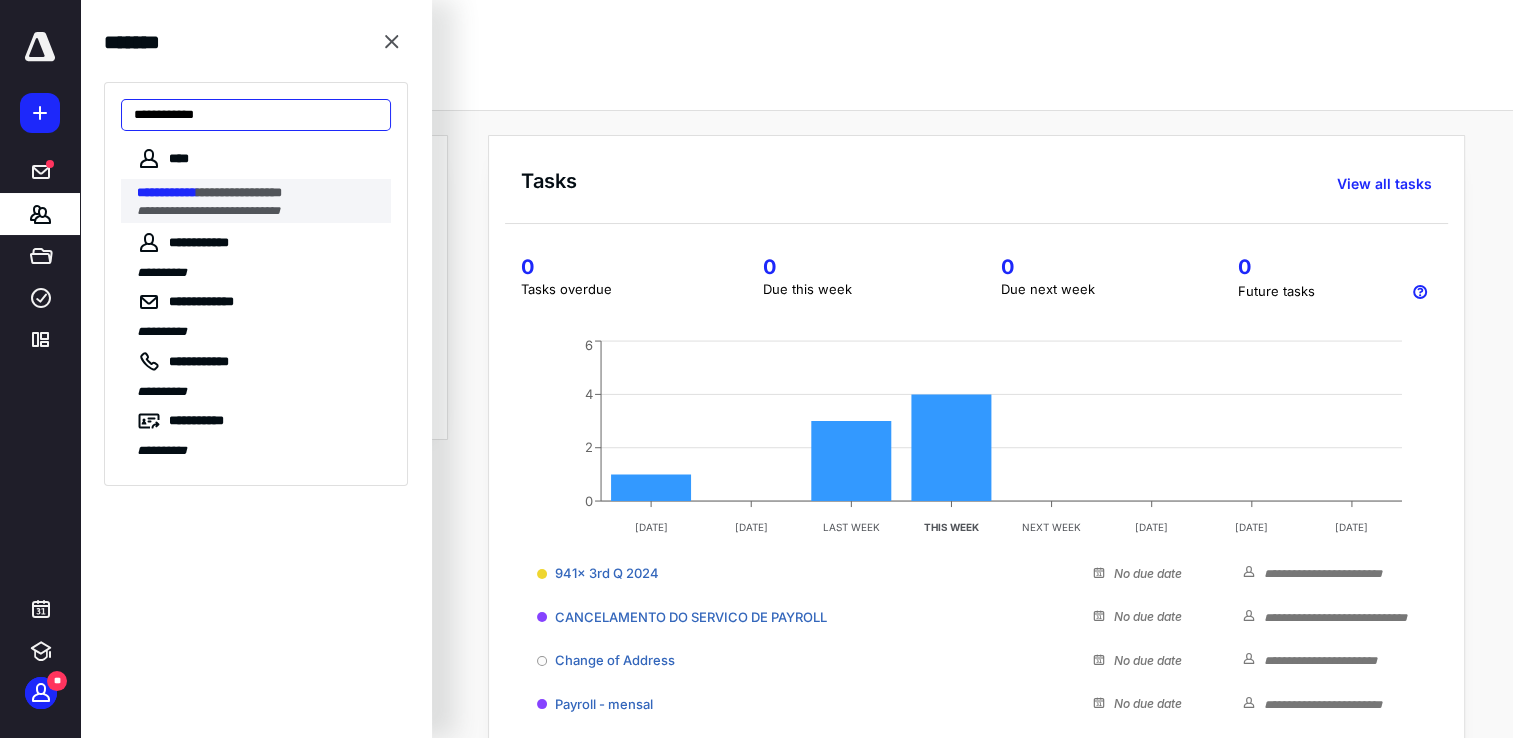 type on "**********" 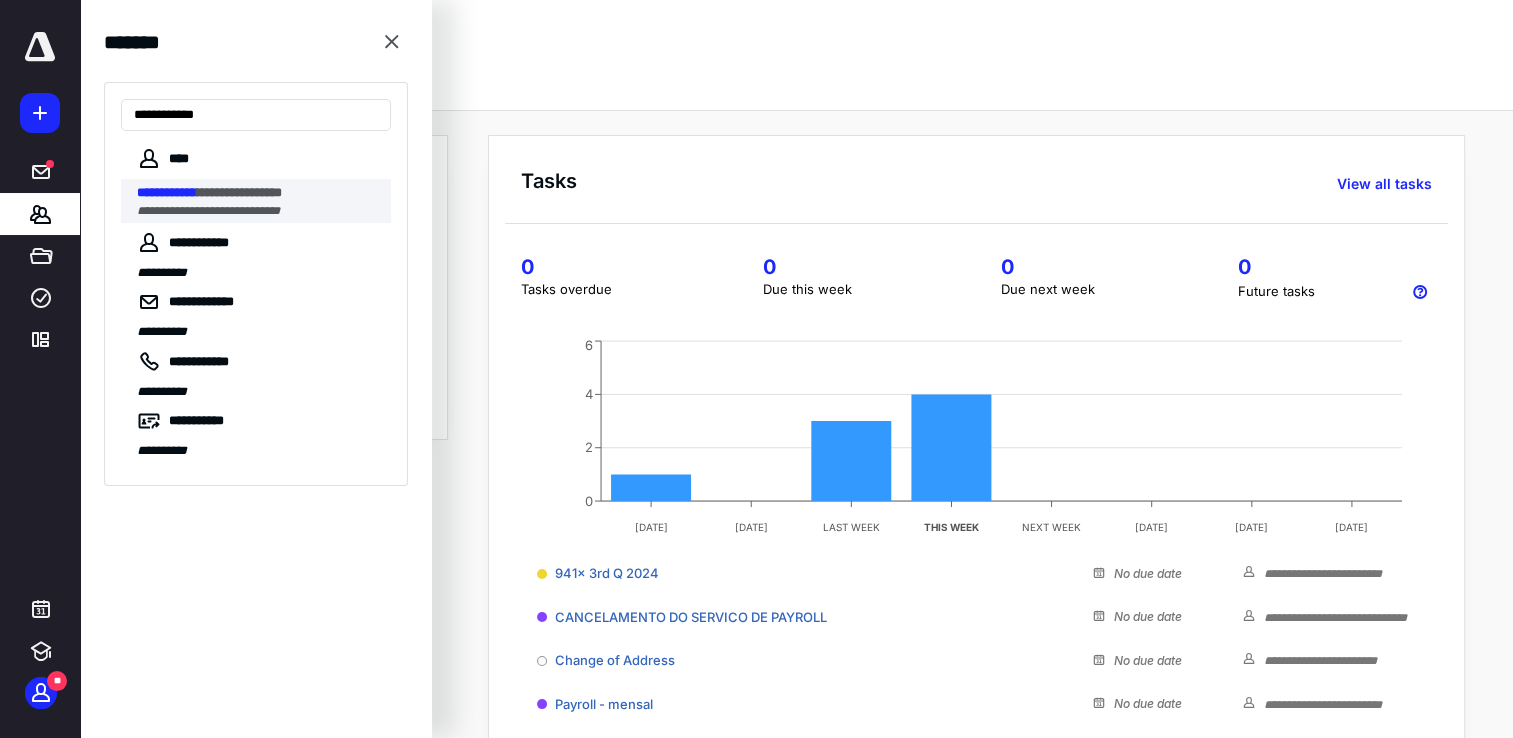 click on "**********" at bounding box center (258, 193) 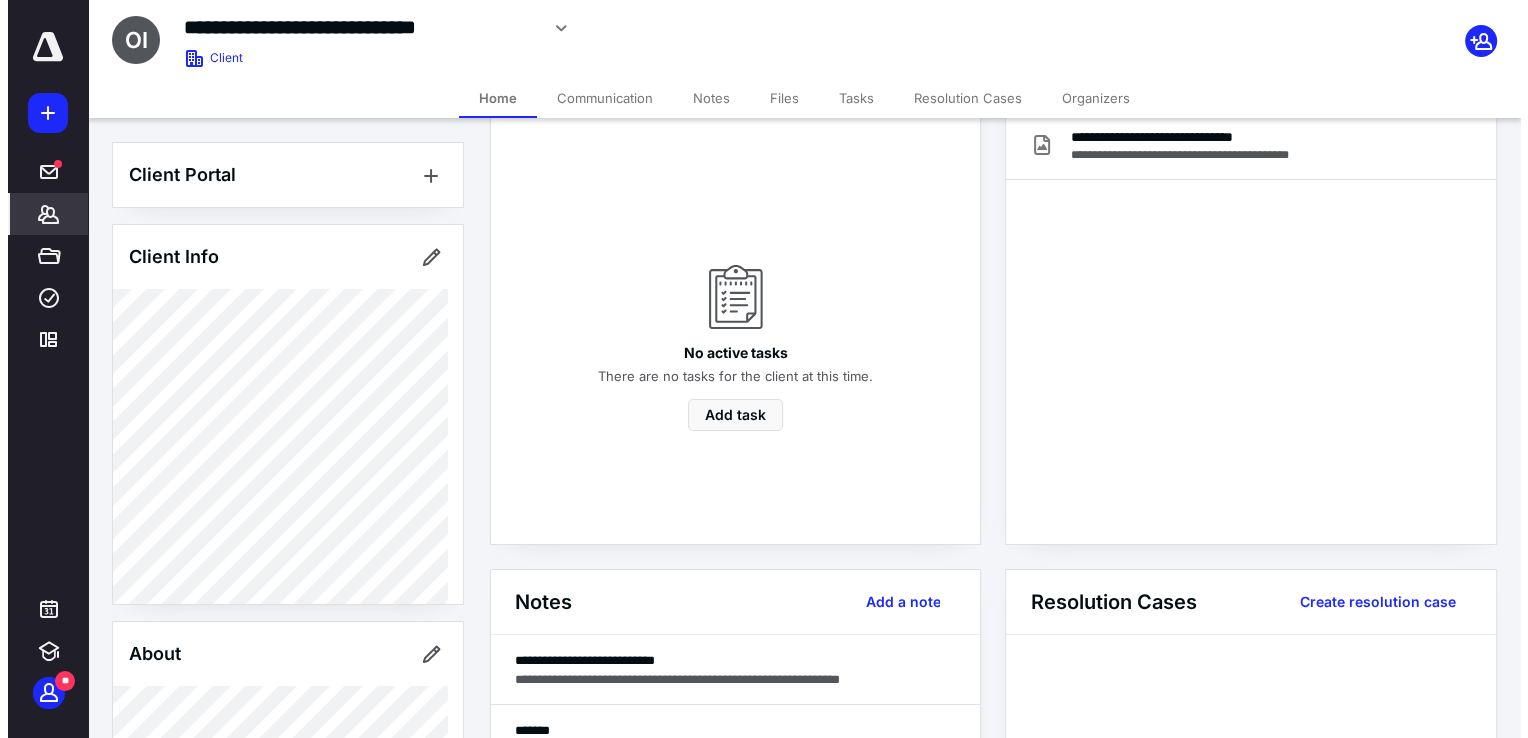 scroll, scrollTop: 100, scrollLeft: 0, axis: vertical 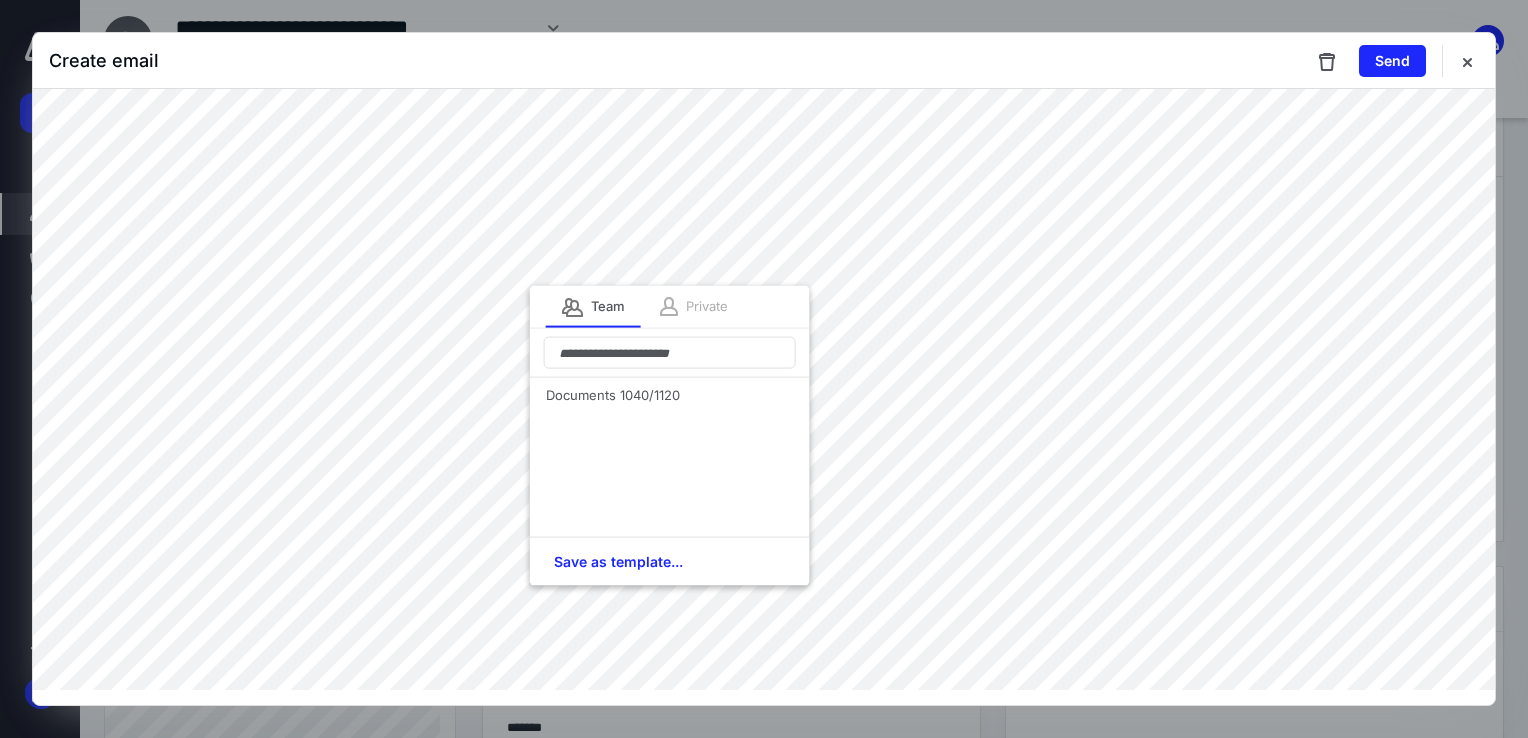 click on "Private" at bounding box center [692, 307] 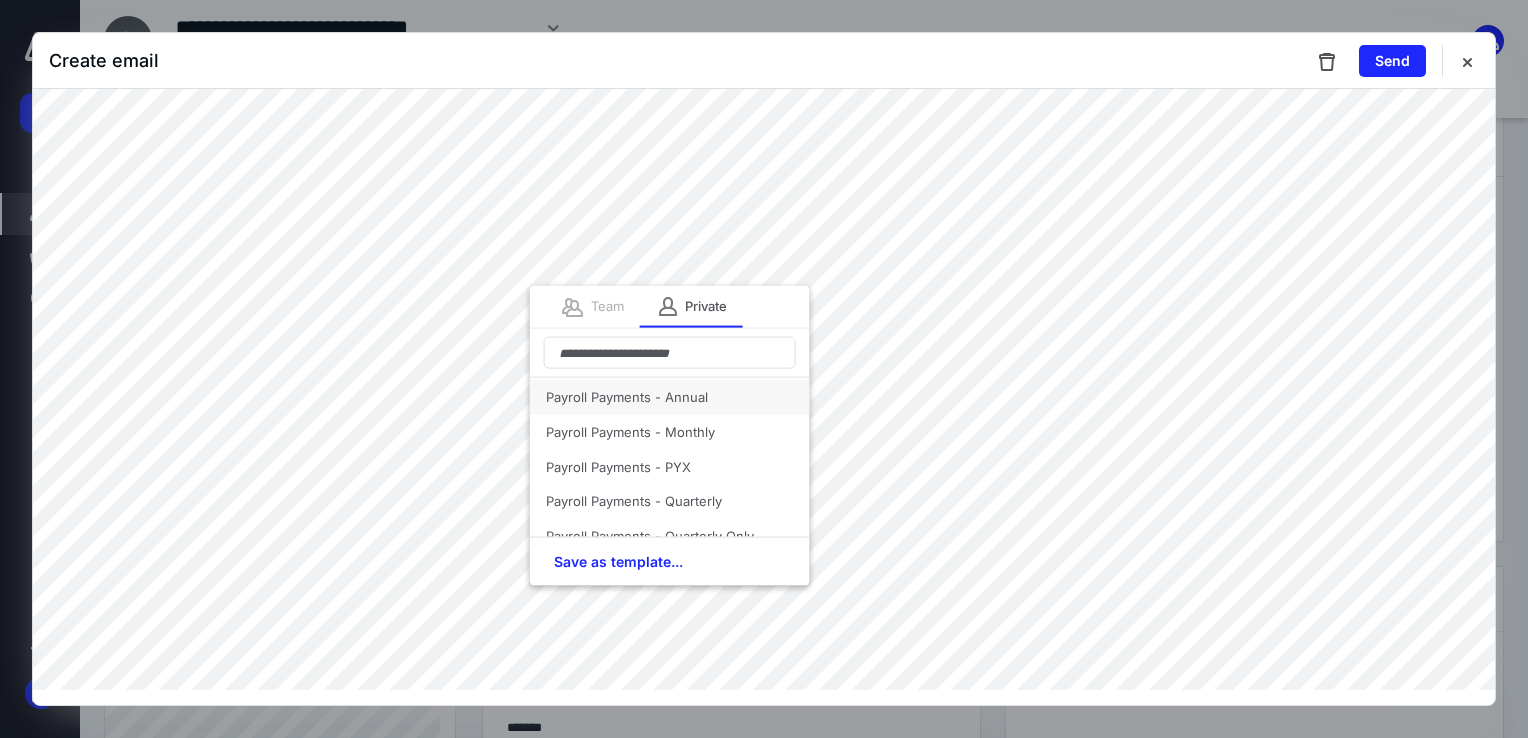 scroll, scrollTop: 300, scrollLeft: 0, axis: vertical 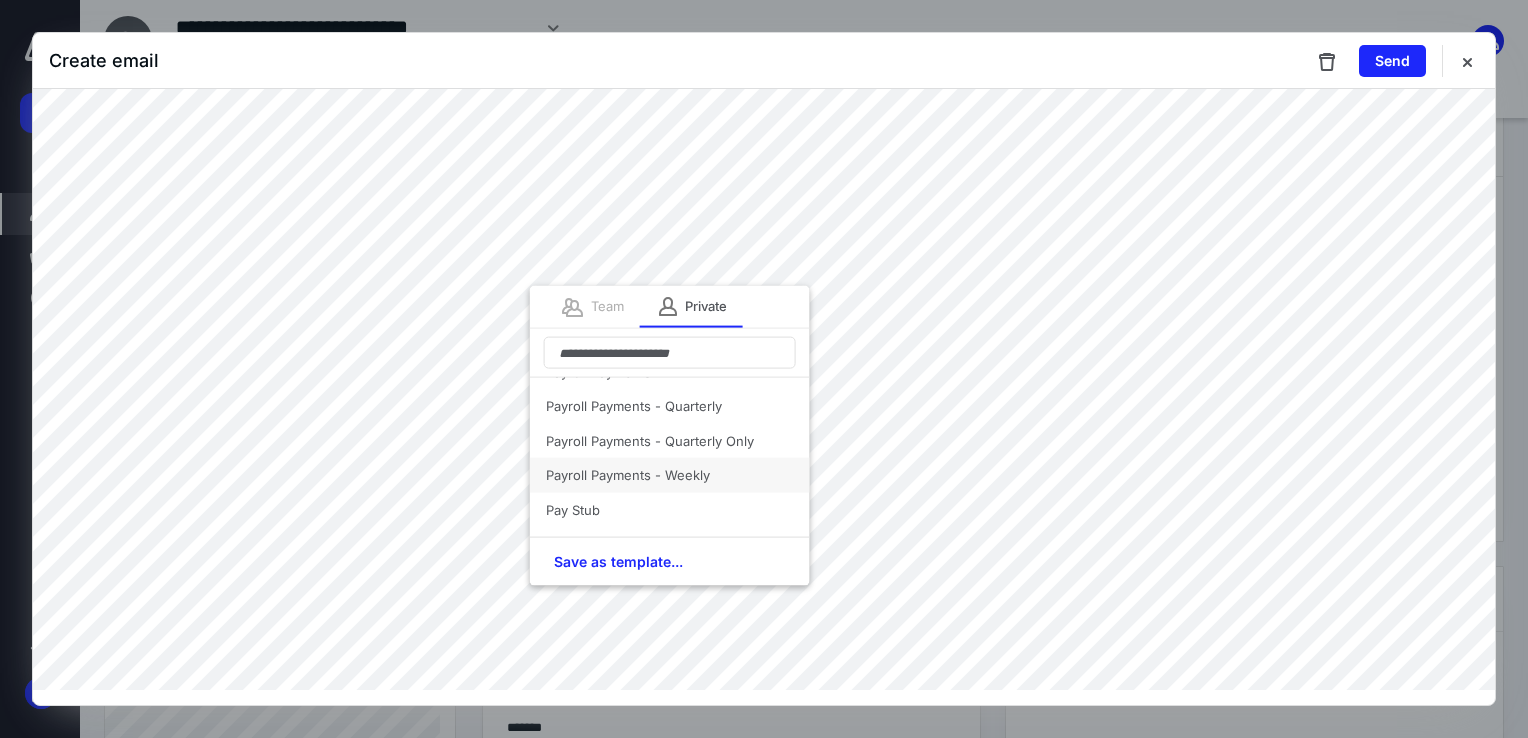click on "Payroll Payments - Weekly" at bounding box center [670, 475] 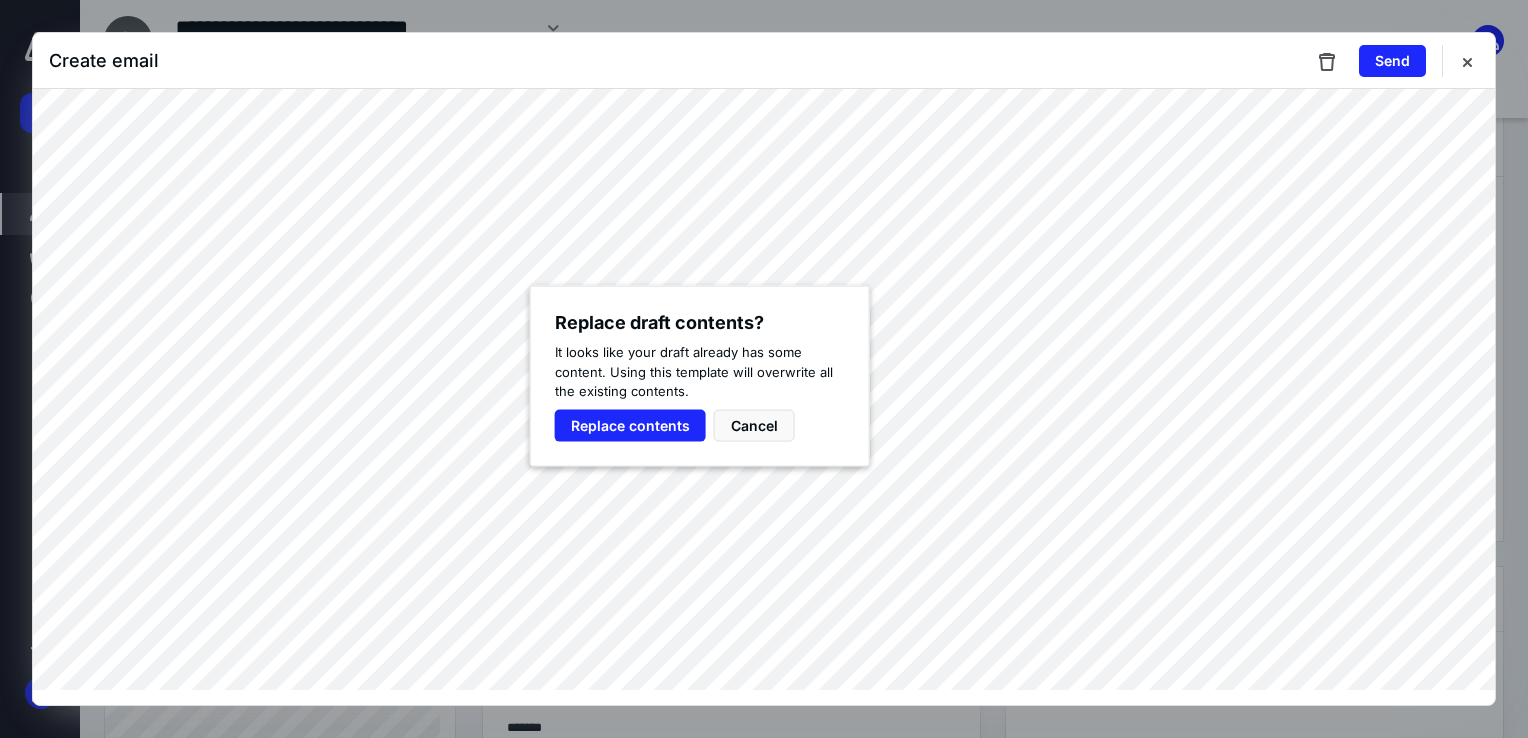 click on "Replace contents" at bounding box center [630, 425] 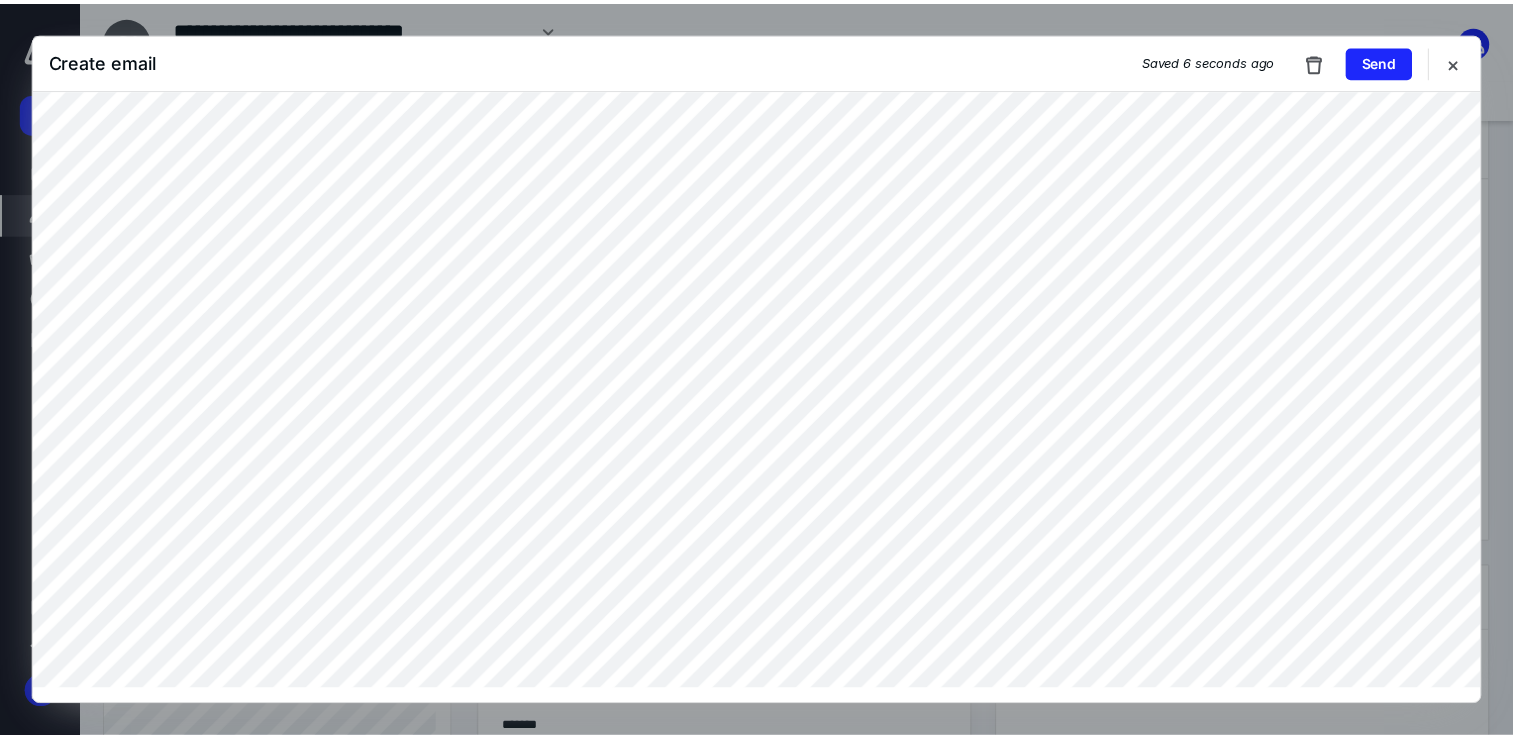 scroll, scrollTop: 24, scrollLeft: 0, axis: vertical 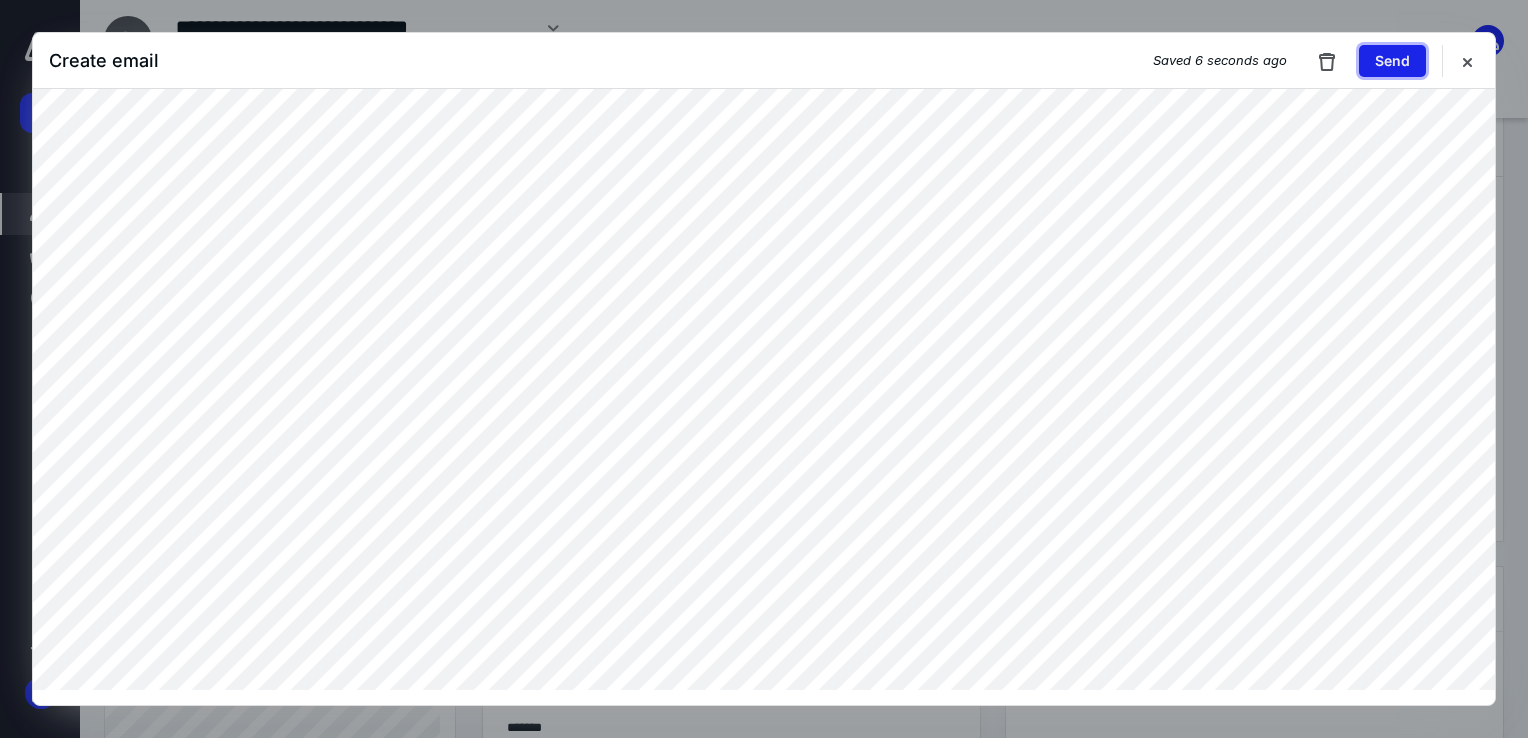 click on "Send" at bounding box center [1392, 61] 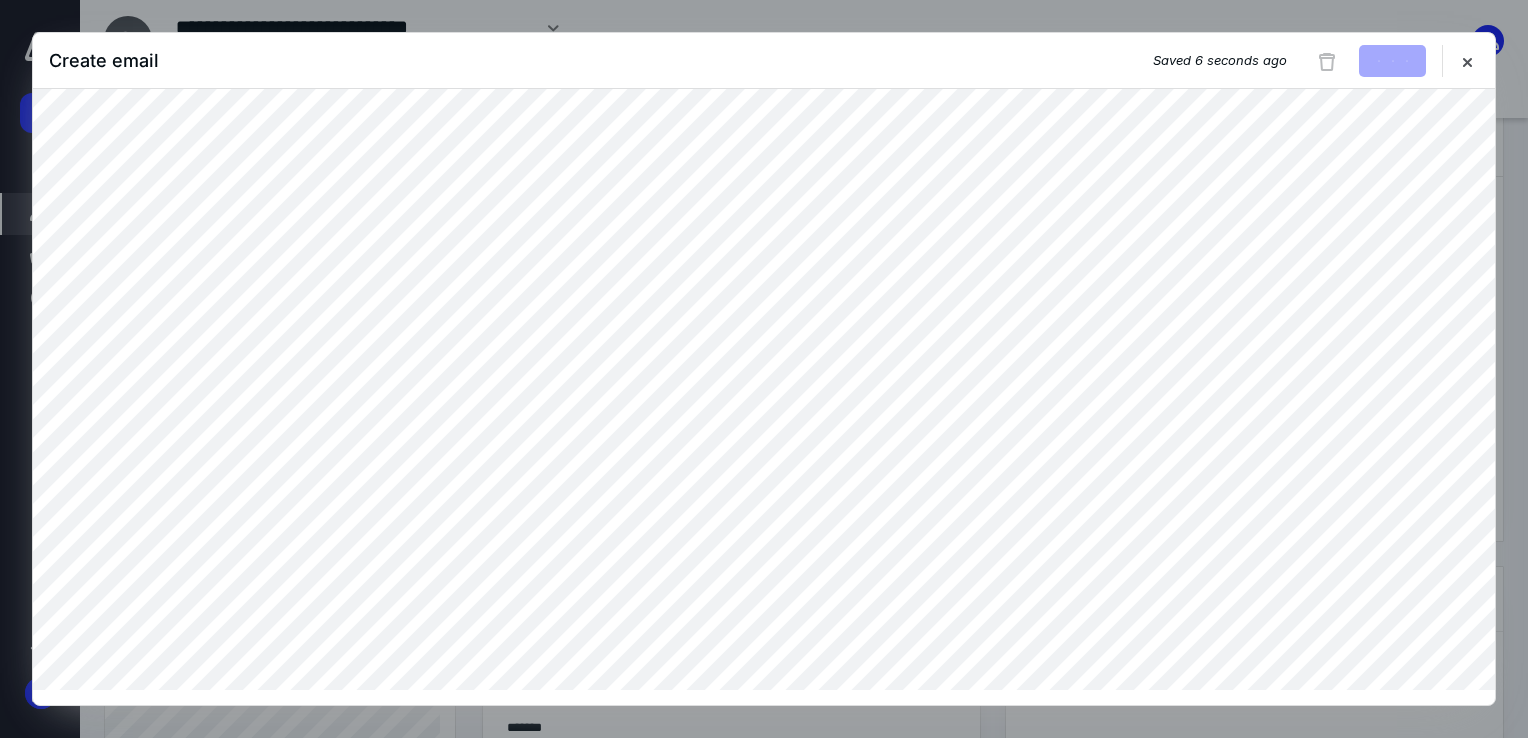 type 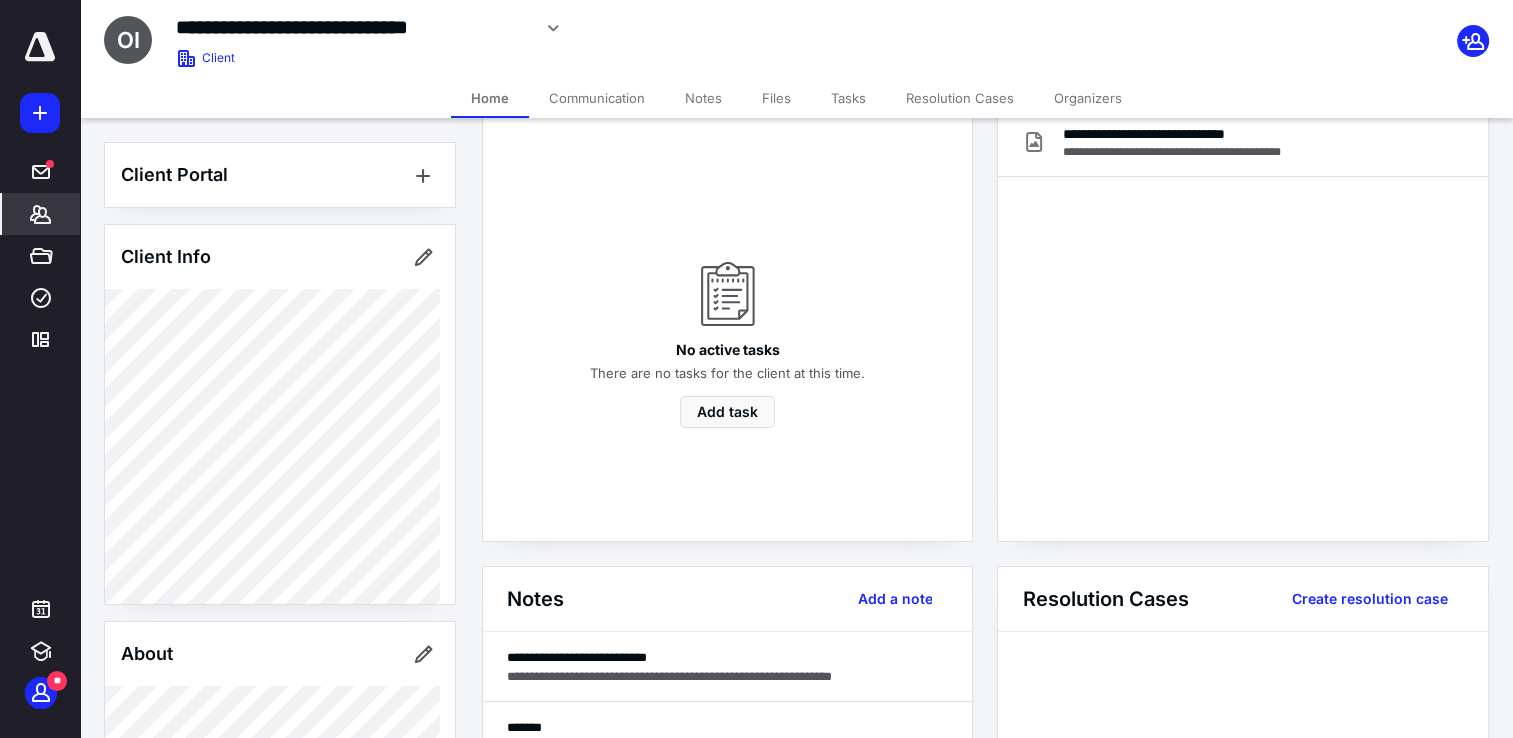 click at bounding box center [40, 47] 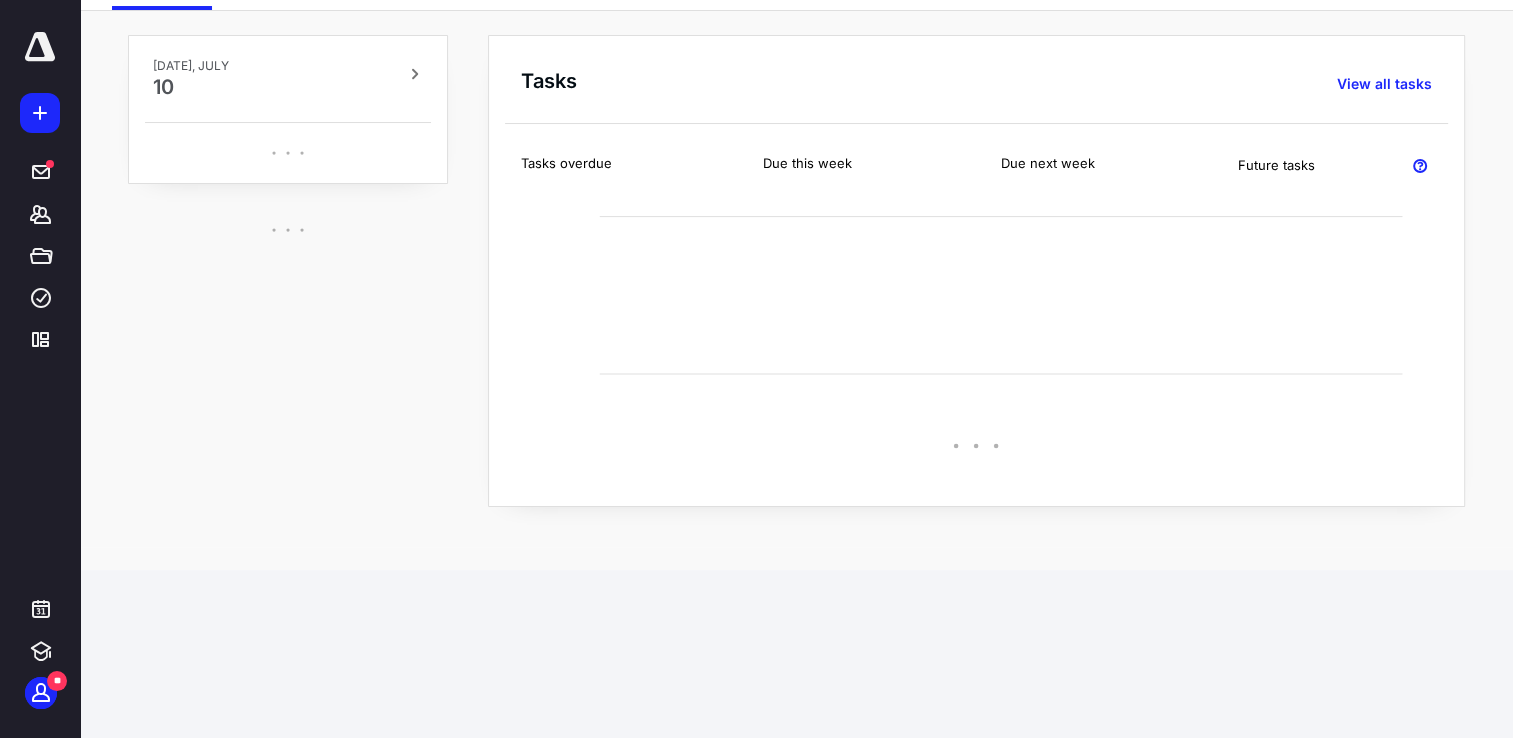 scroll, scrollTop: 0, scrollLeft: 0, axis: both 